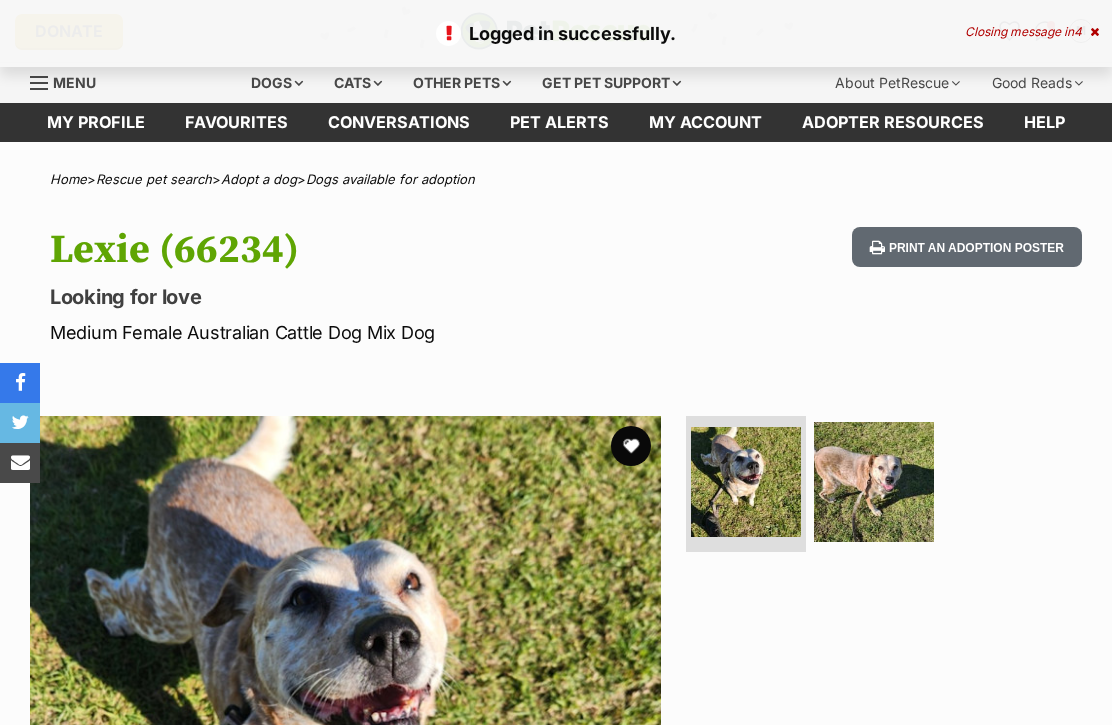 scroll, scrollTop: 0, scrollLeft: 0, axis: both 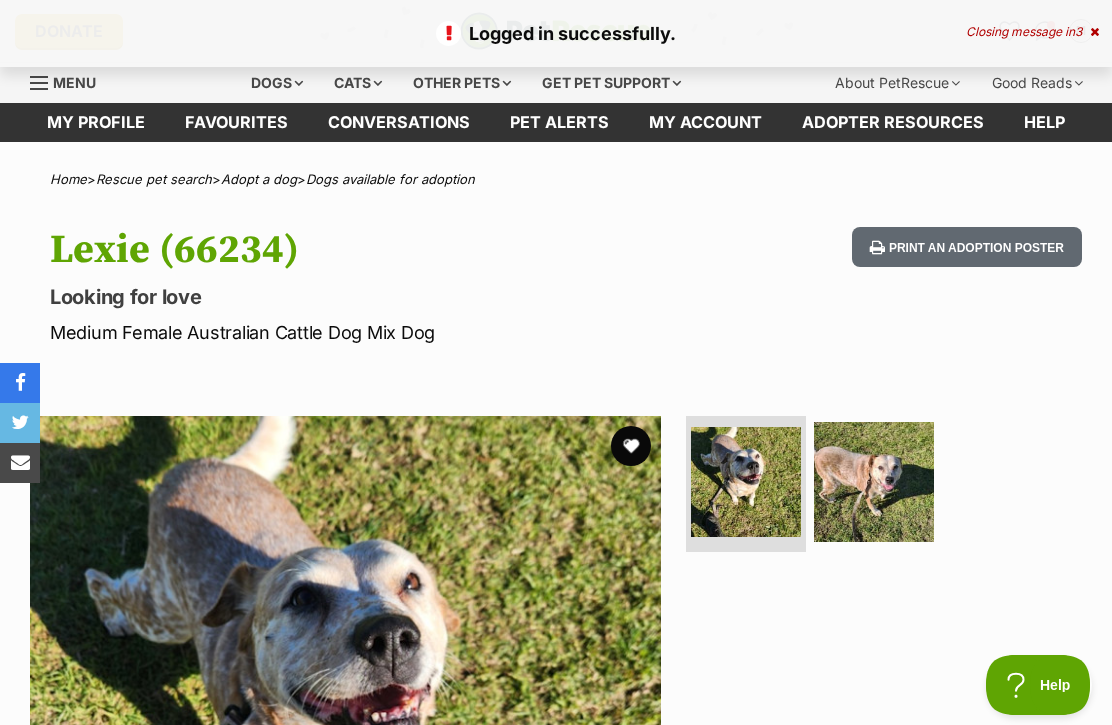 click at bounding box center [631, 446] 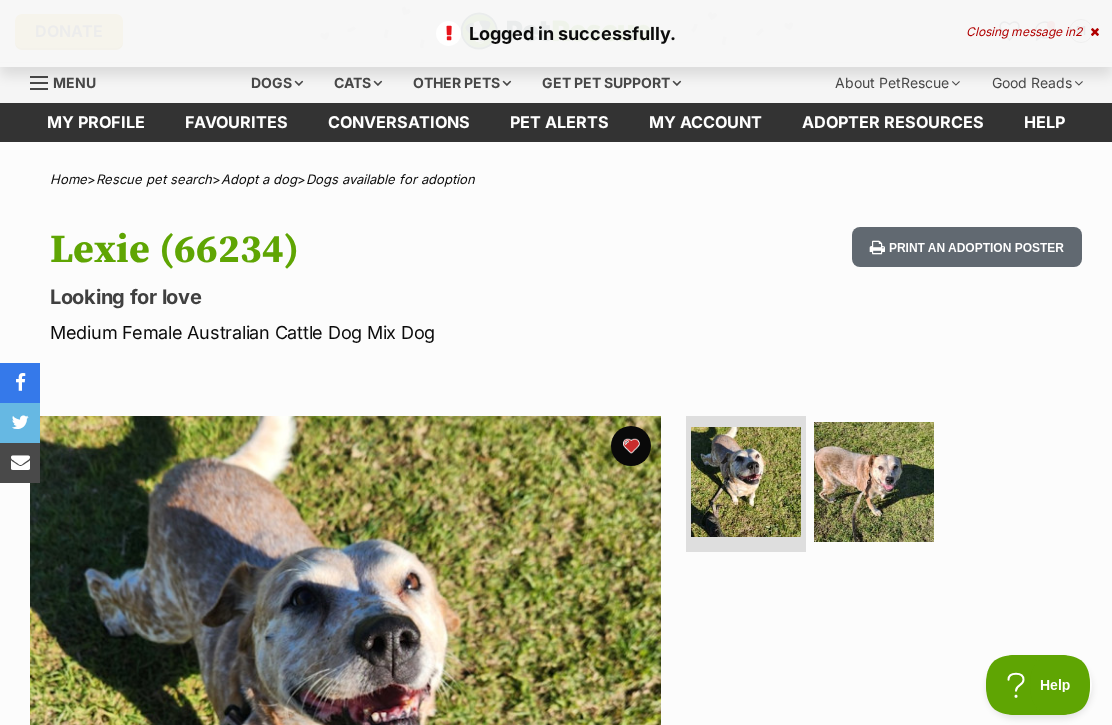 scroll, scrollTop: 0, scrollLeft: 0, axis: both 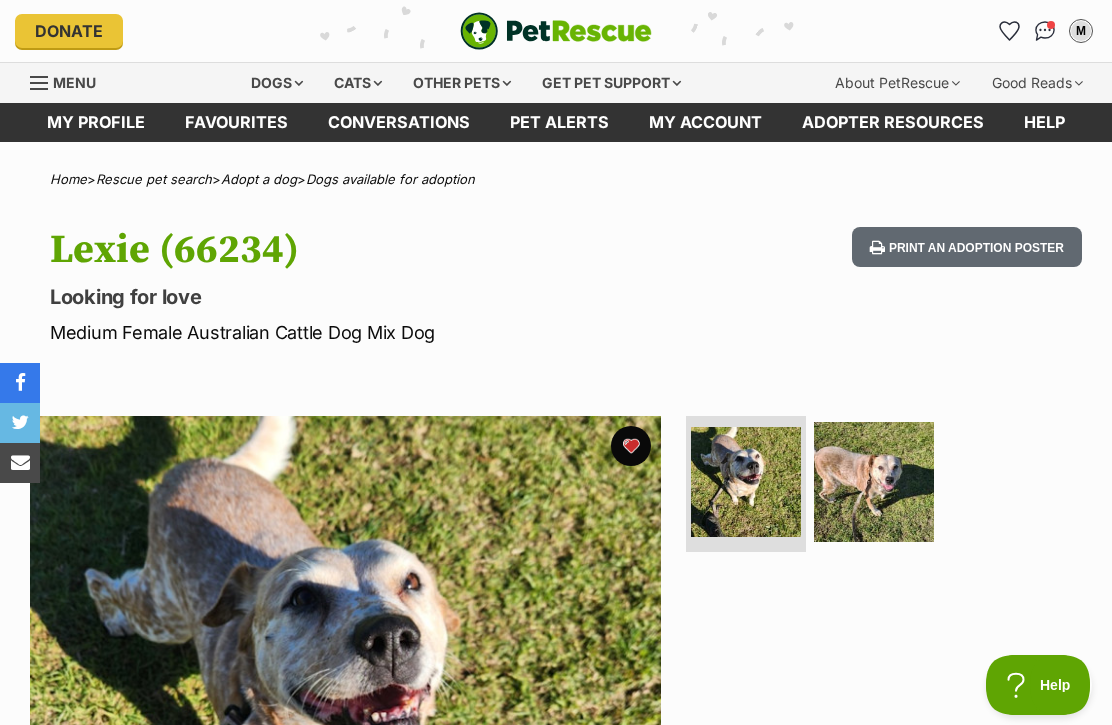 click on "Dogs" at bounding box center [277, 83] 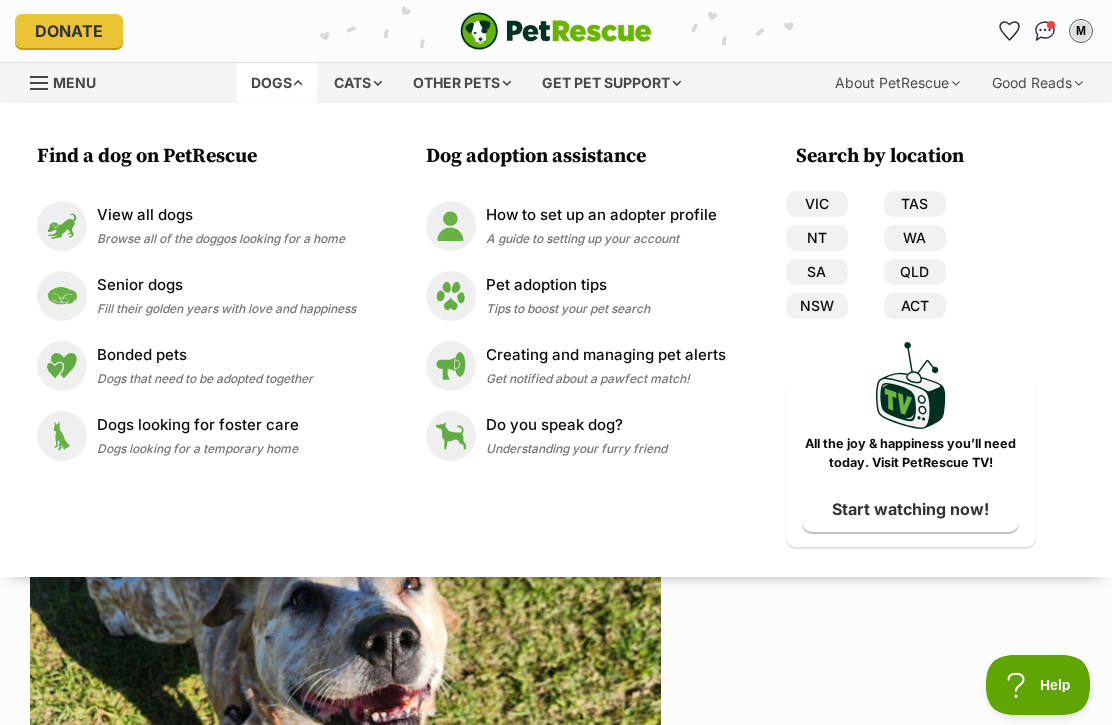 scroll, scrollTop: 0, scrollLeft: 0, axis: both 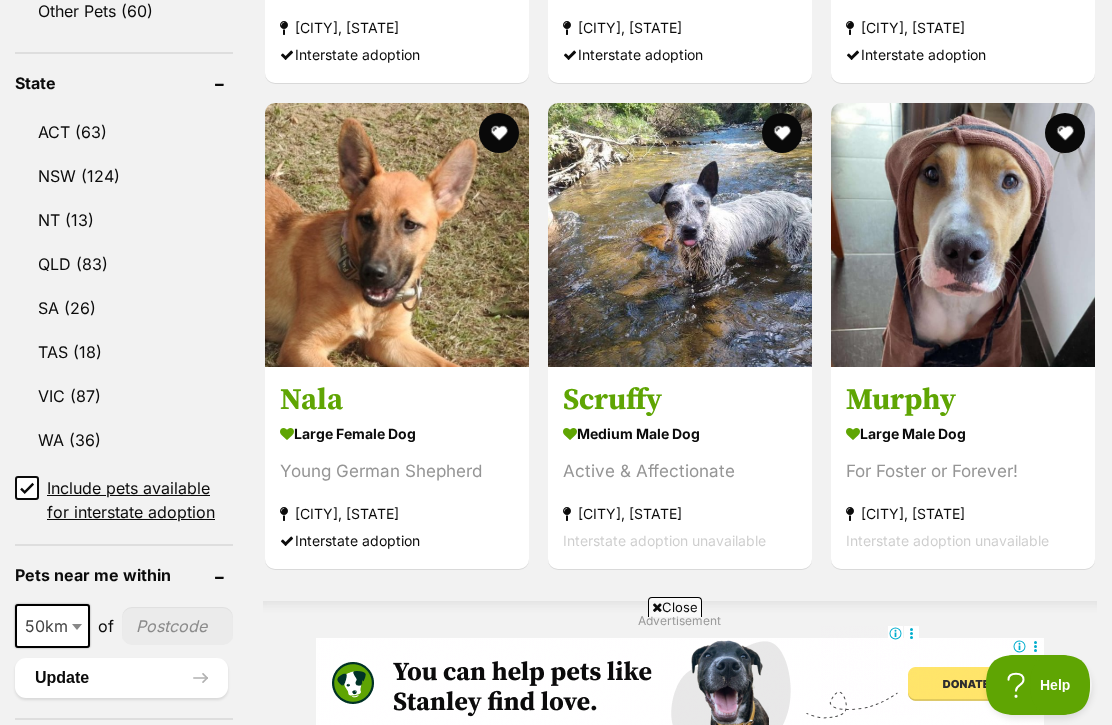 click on "VIC (87)" at bounding box center [124, 396] 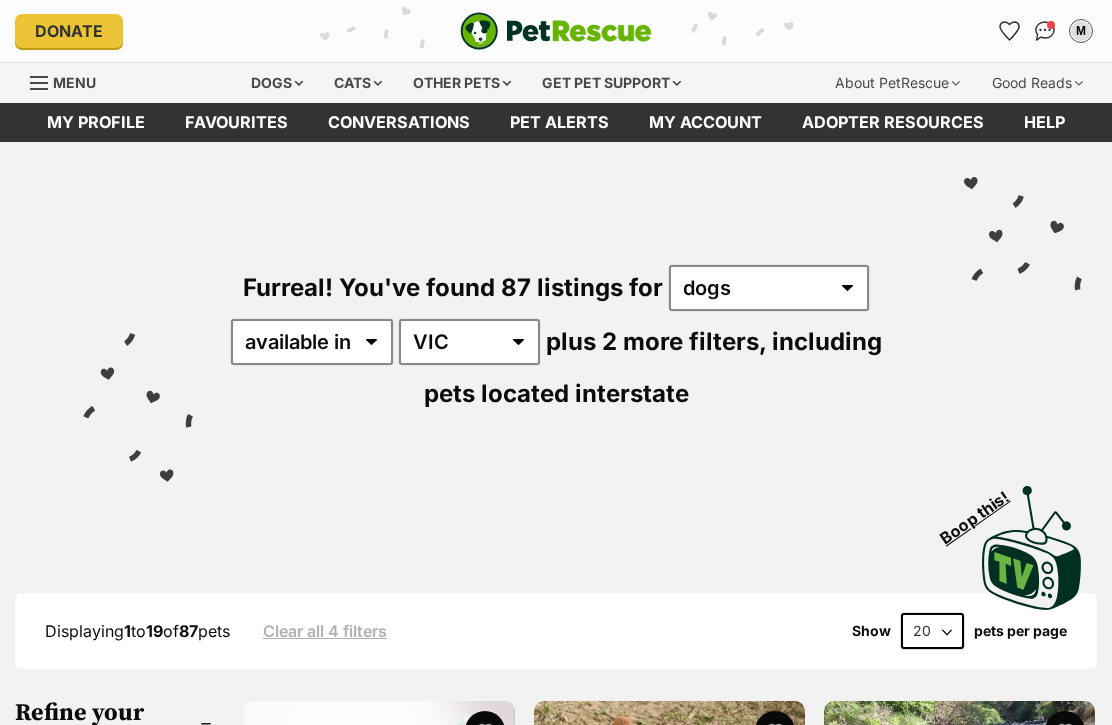 scroll, scrollTop: 207, scrollLeft: 0, axis: vertical 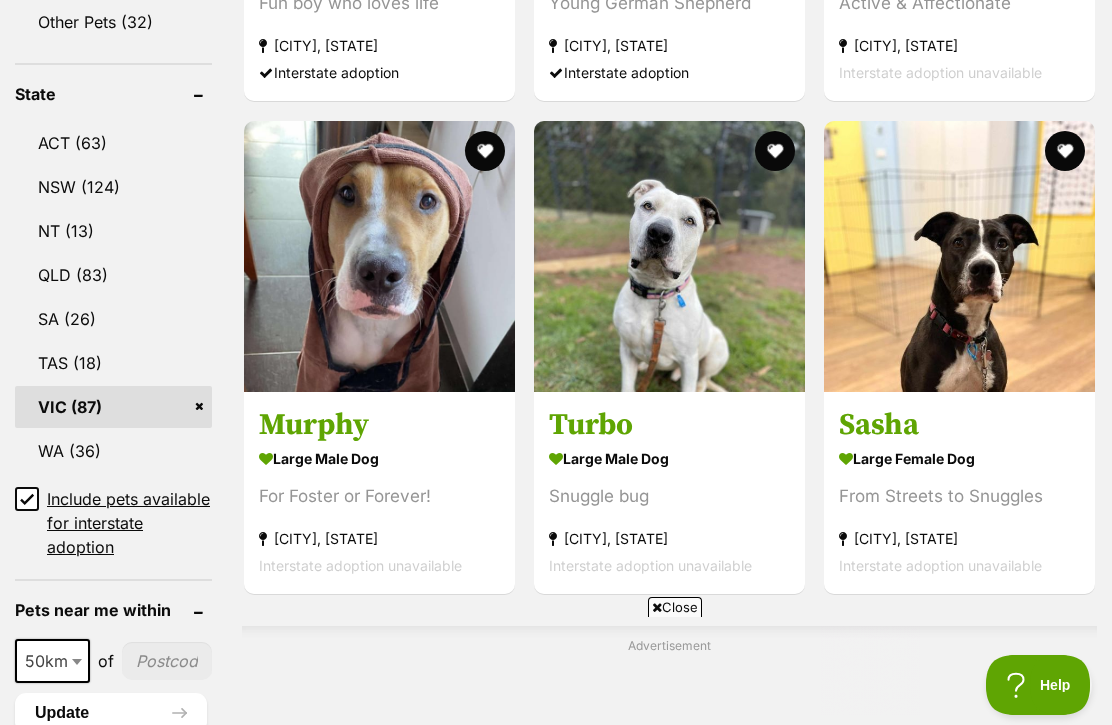 click on "Include pets available for interstate adoption" at bounding box center (27, 499) 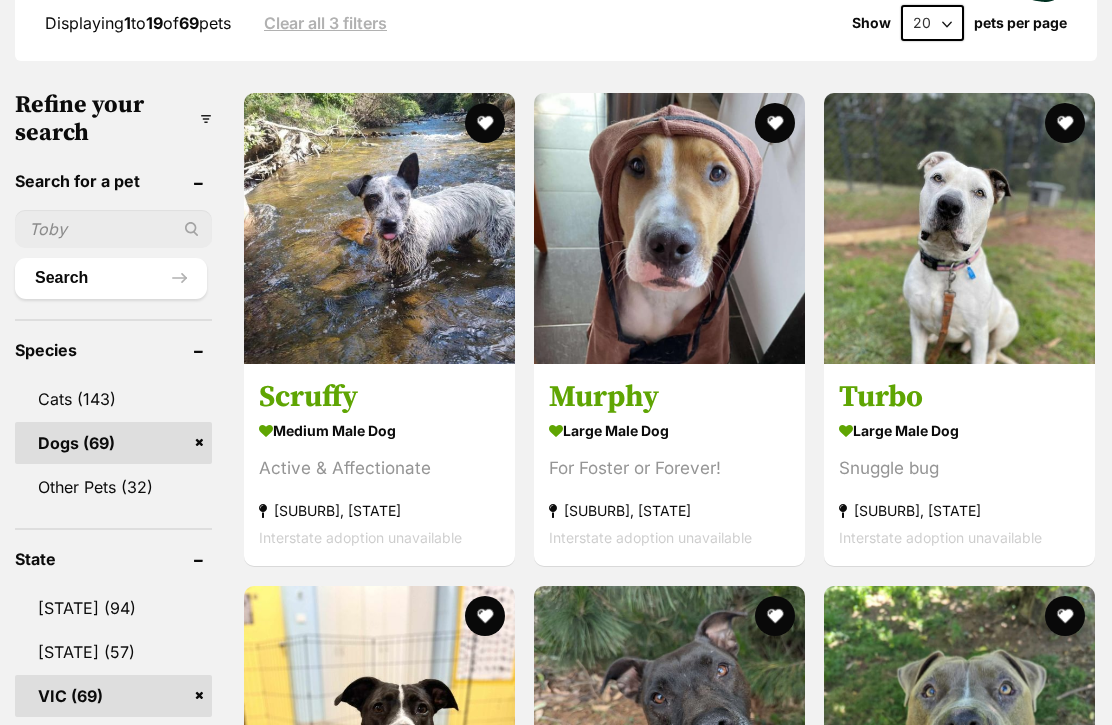 scroll, scrollTop: 0, scrollLeft: 0, axis: both 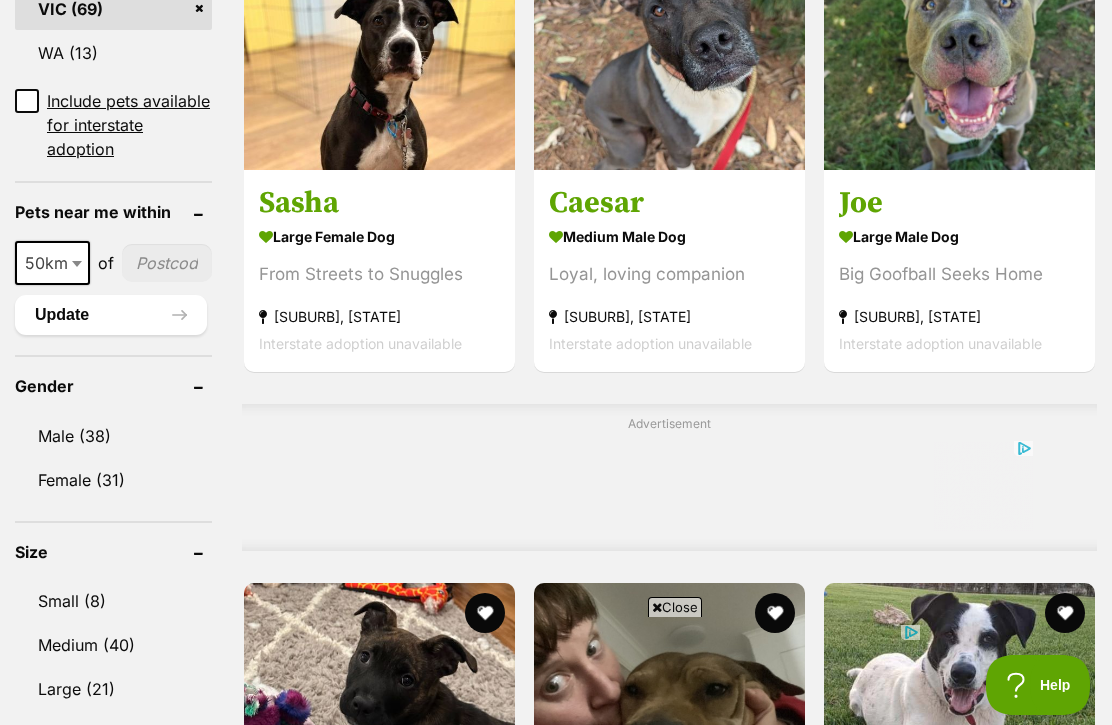 click on "Female (31)" at bounding box center (113, 480) 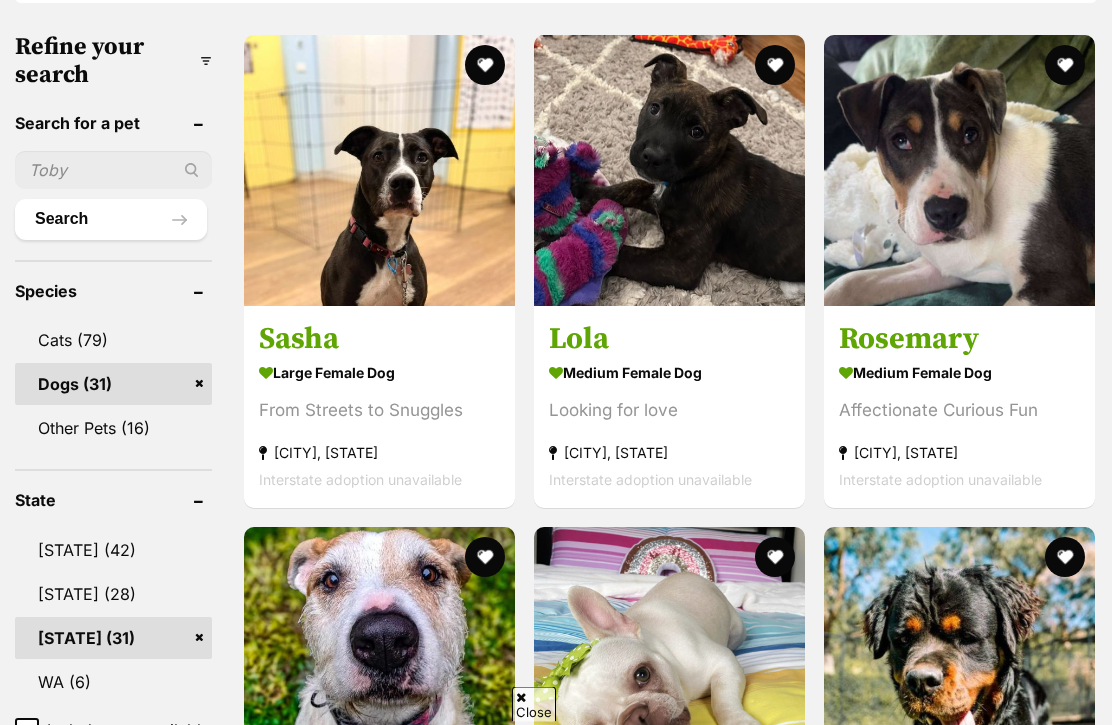 scroll, scrollTop: 715, scrollLeft: 0, axis: vertical 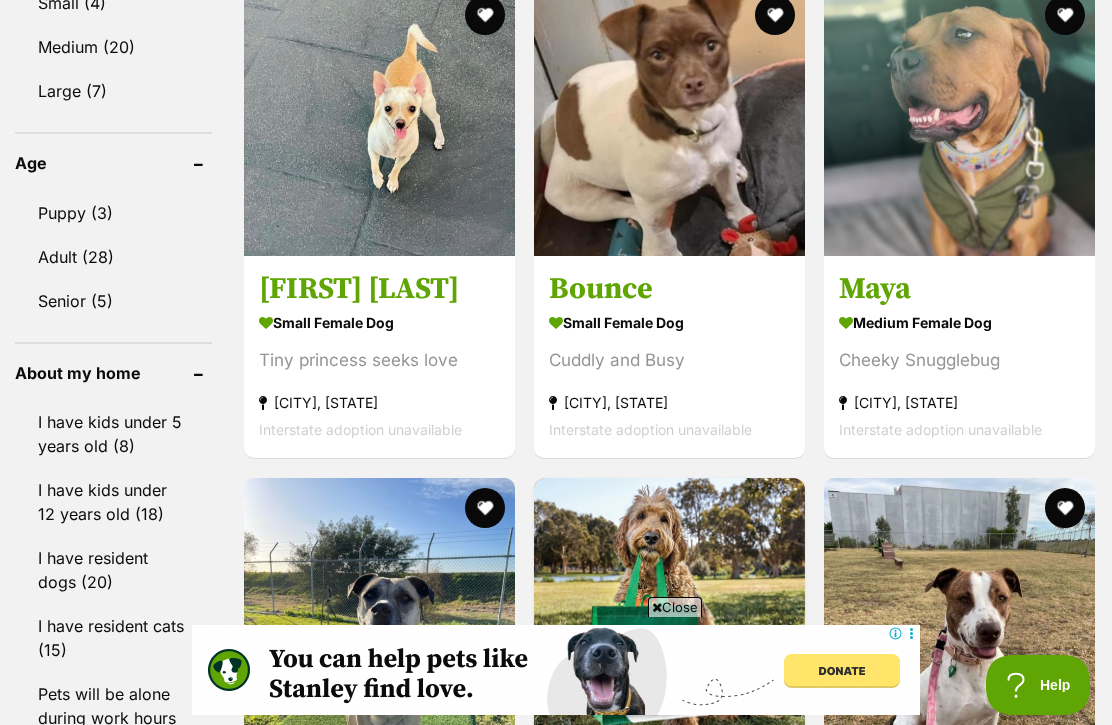 click at bounding box center (959, 120) 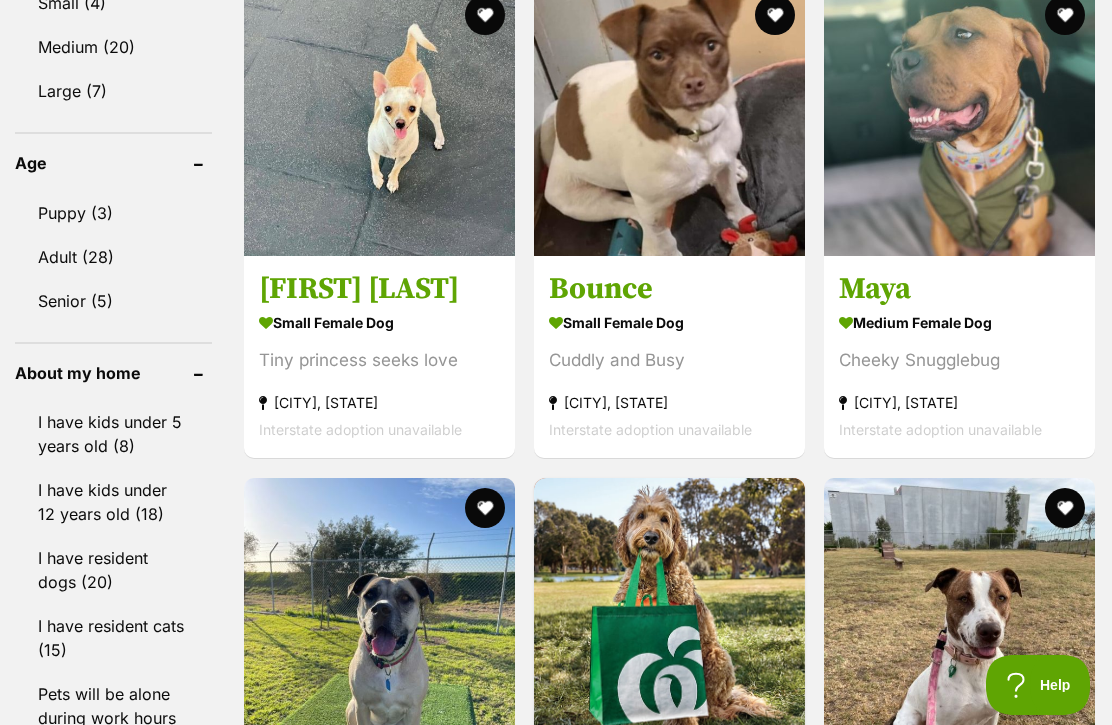 scroll, scrollTop: 0, scrollLeft: 0, axis: both 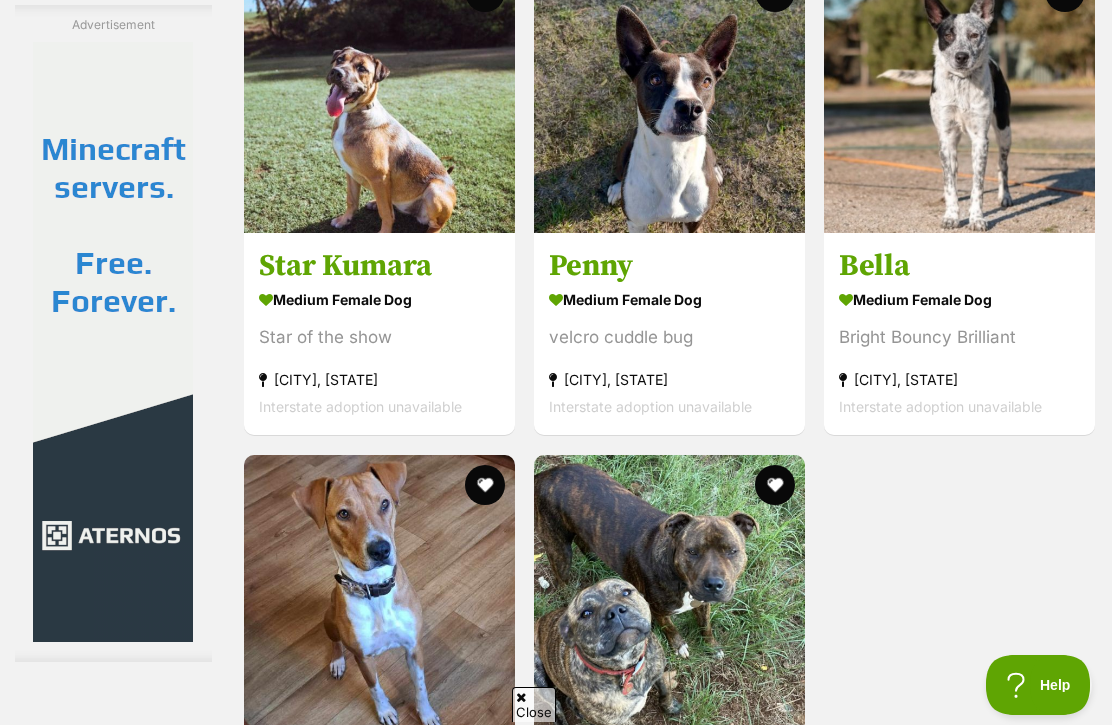 click at bounding box center [379, 97] 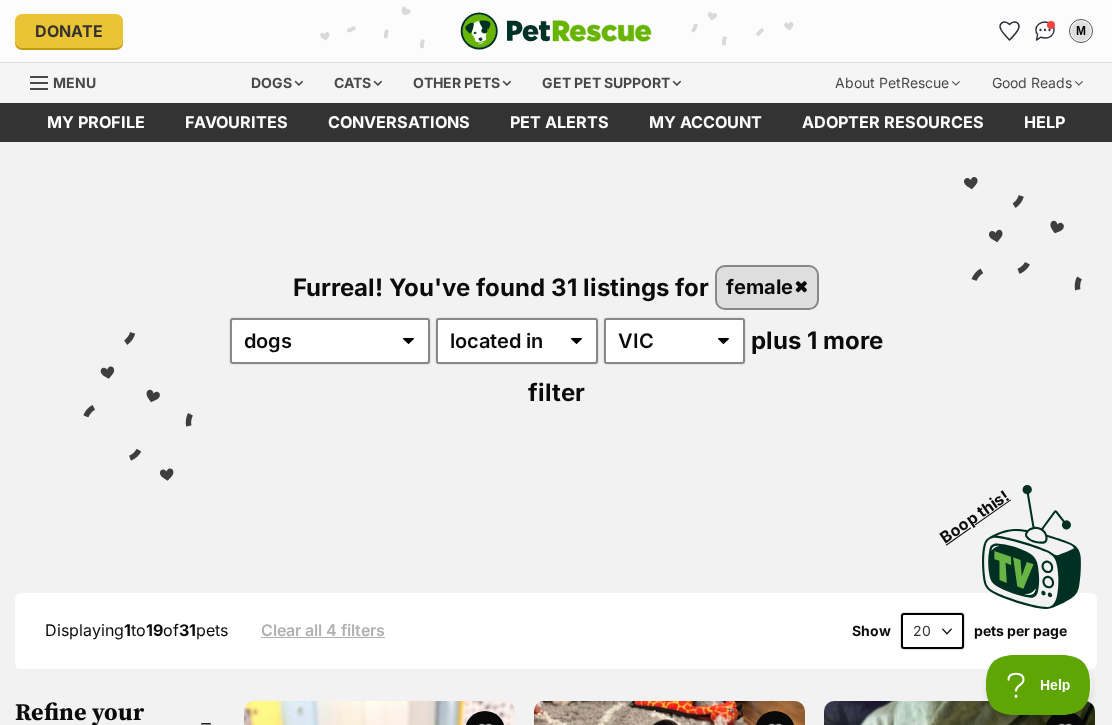 scroll, scrollTop: 0, scrollLeft: 0, axis: both 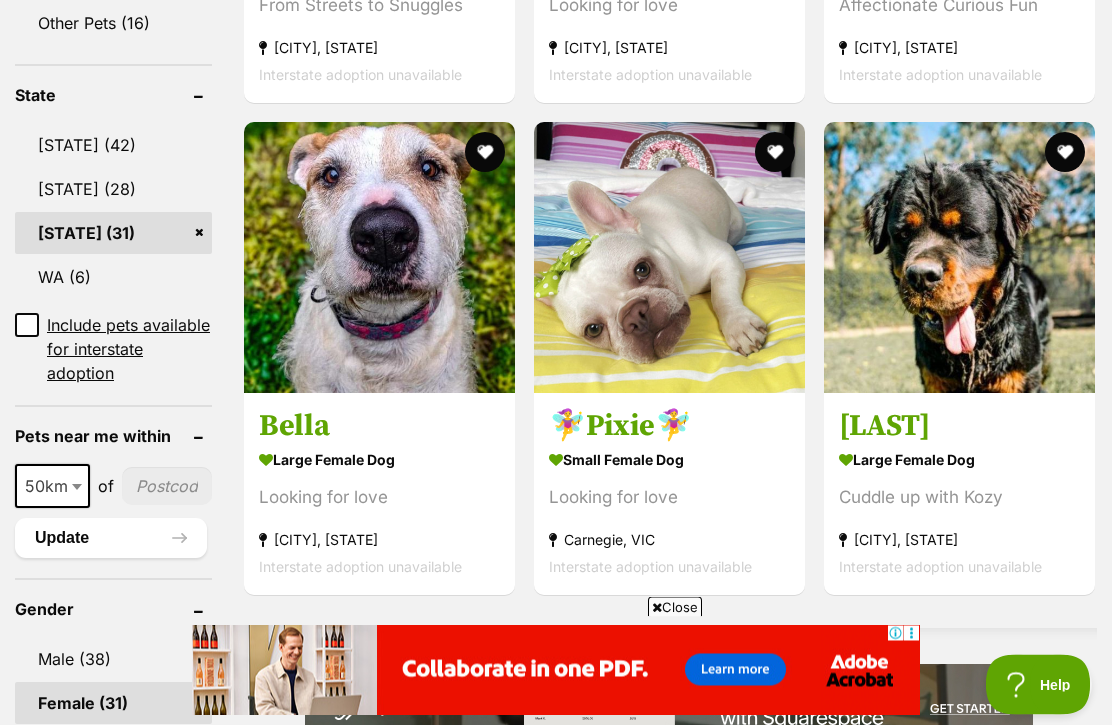 click at bounding box center (669, 258) 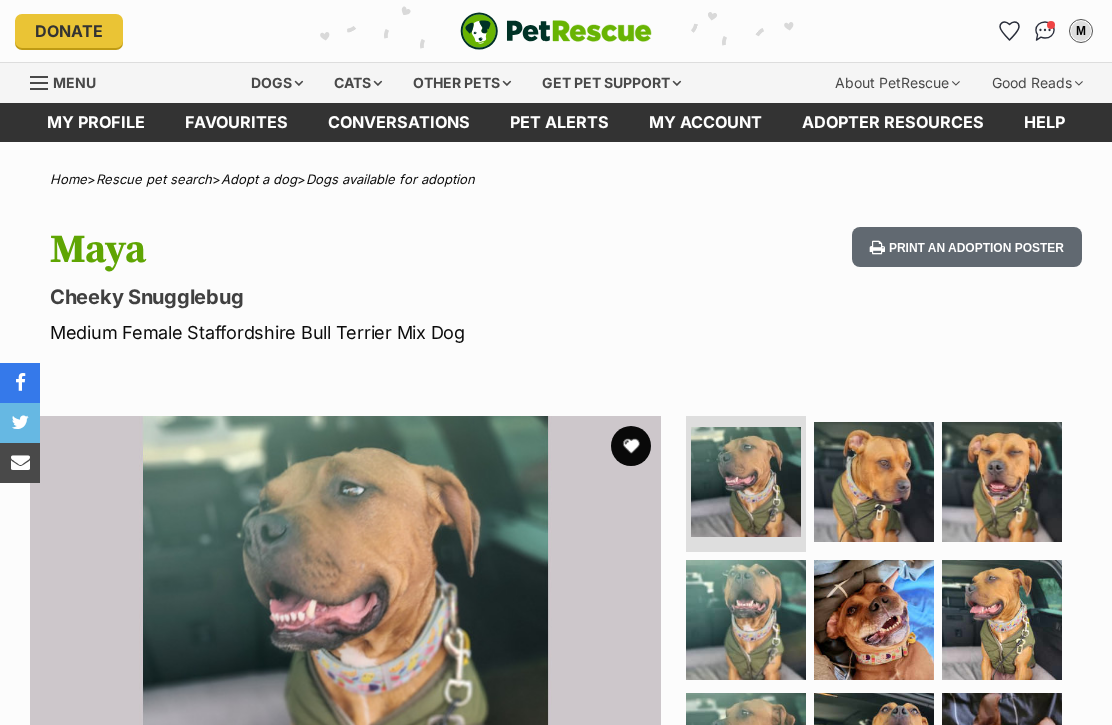 scroll, scrollTop: 44, scrollLeft: 0, axis: vertical 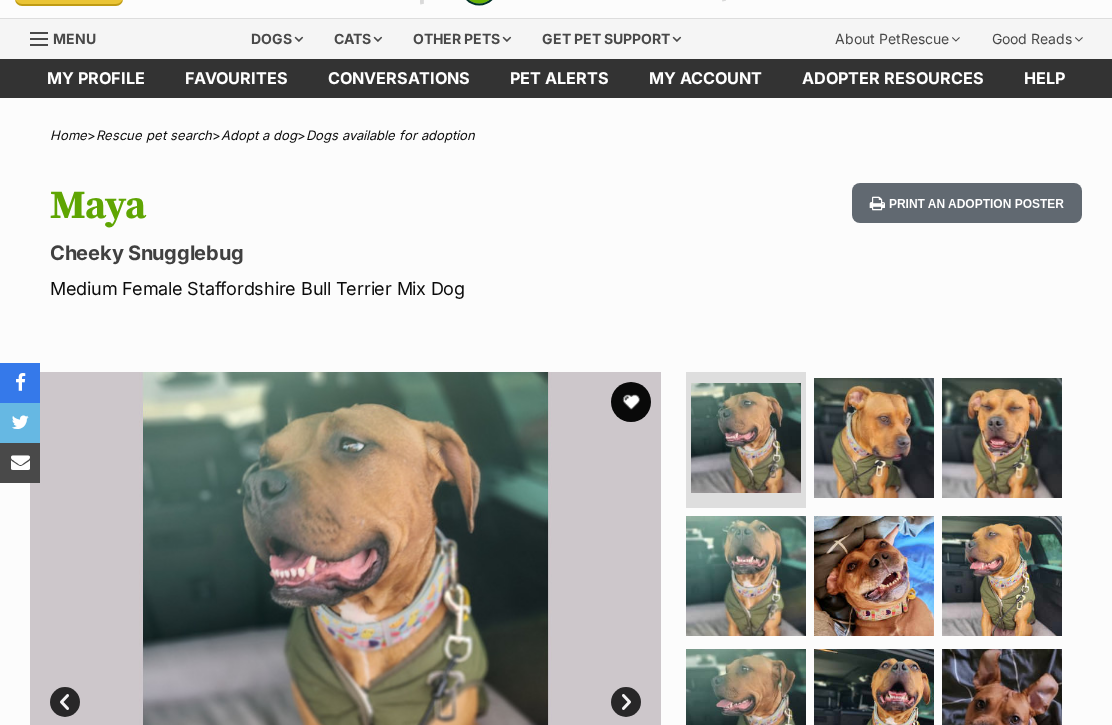 click at bounding box center [874, 438] 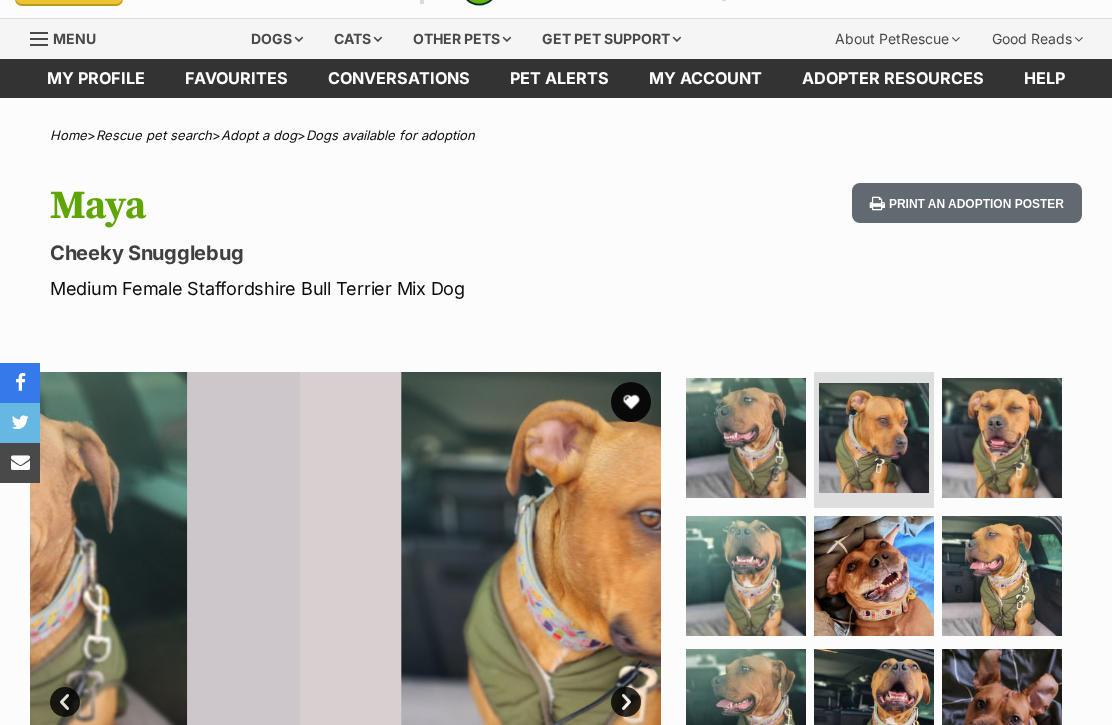 scroll, scrollTop: 0, scrollLeft: 0, axis: both 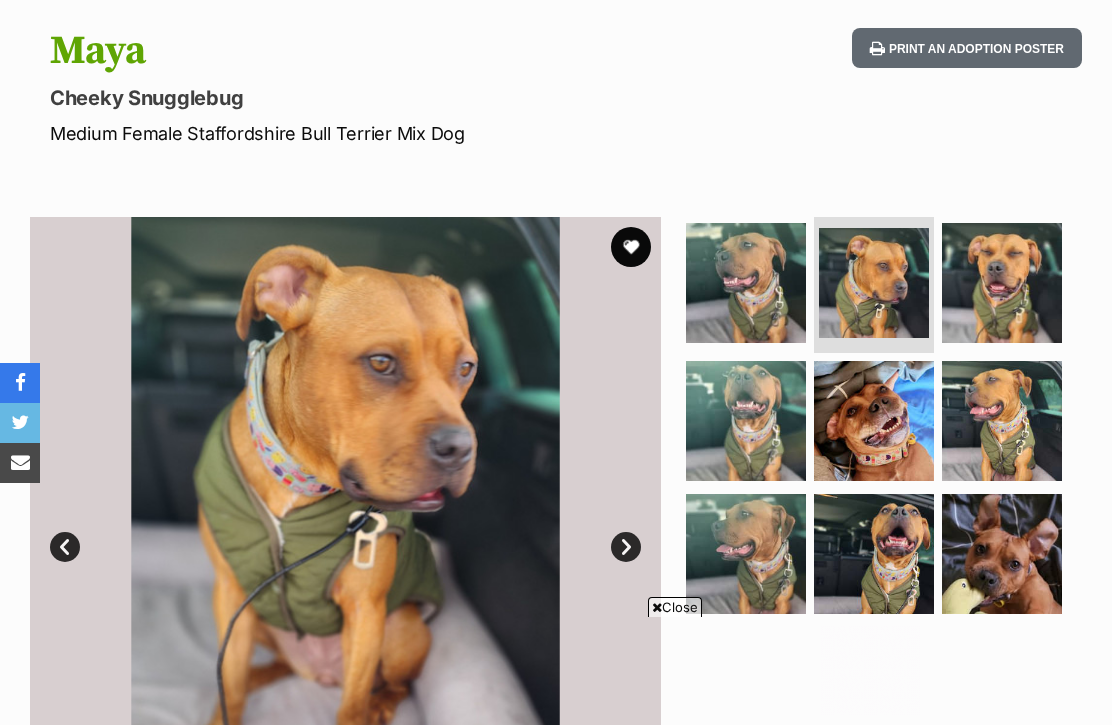 click on "Next" at bounding box center [626, 547] 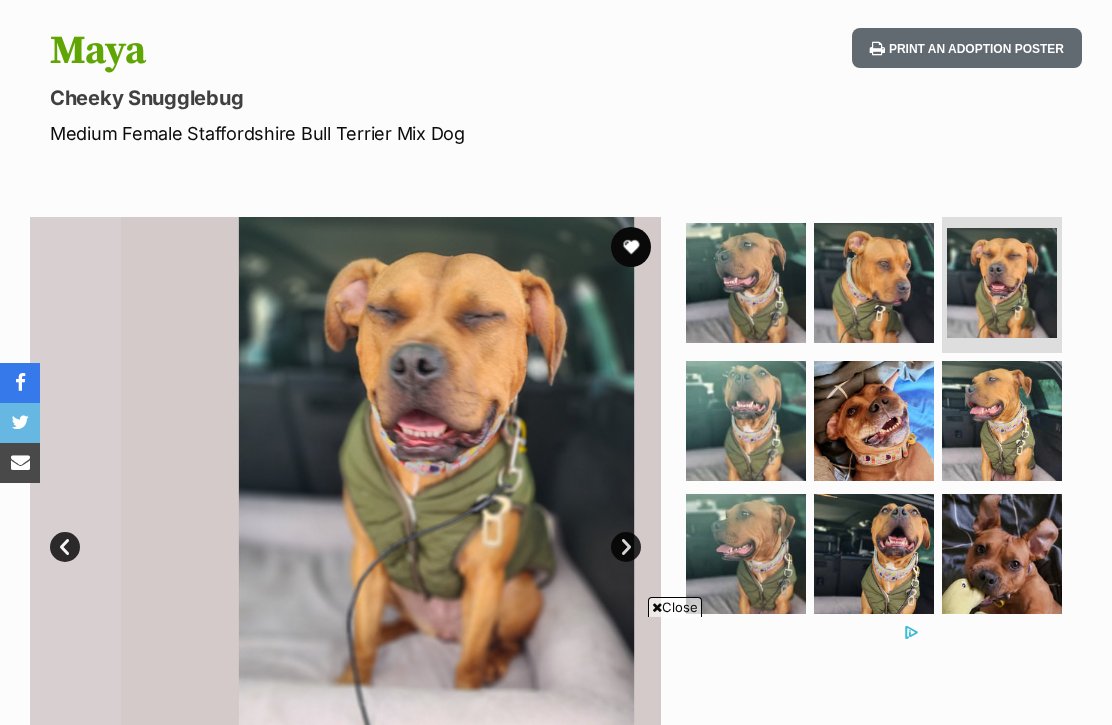scroll, scrollTop: 0, scrollLeft: 0, axis: both 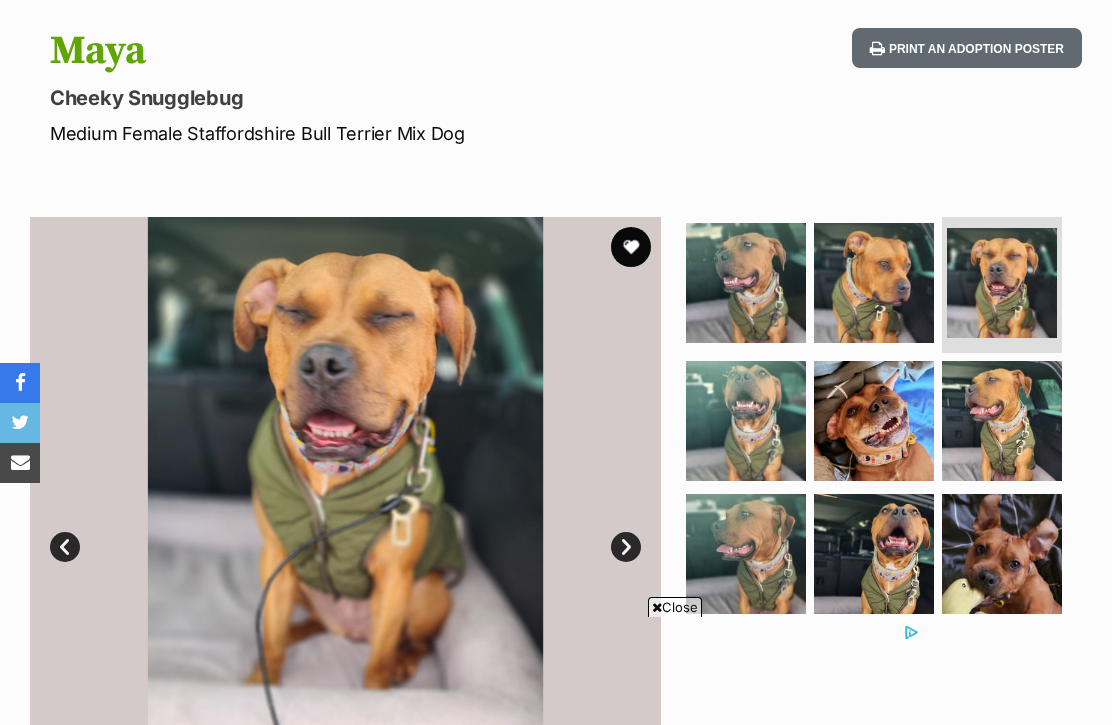 click at bounding box center [657, 607] 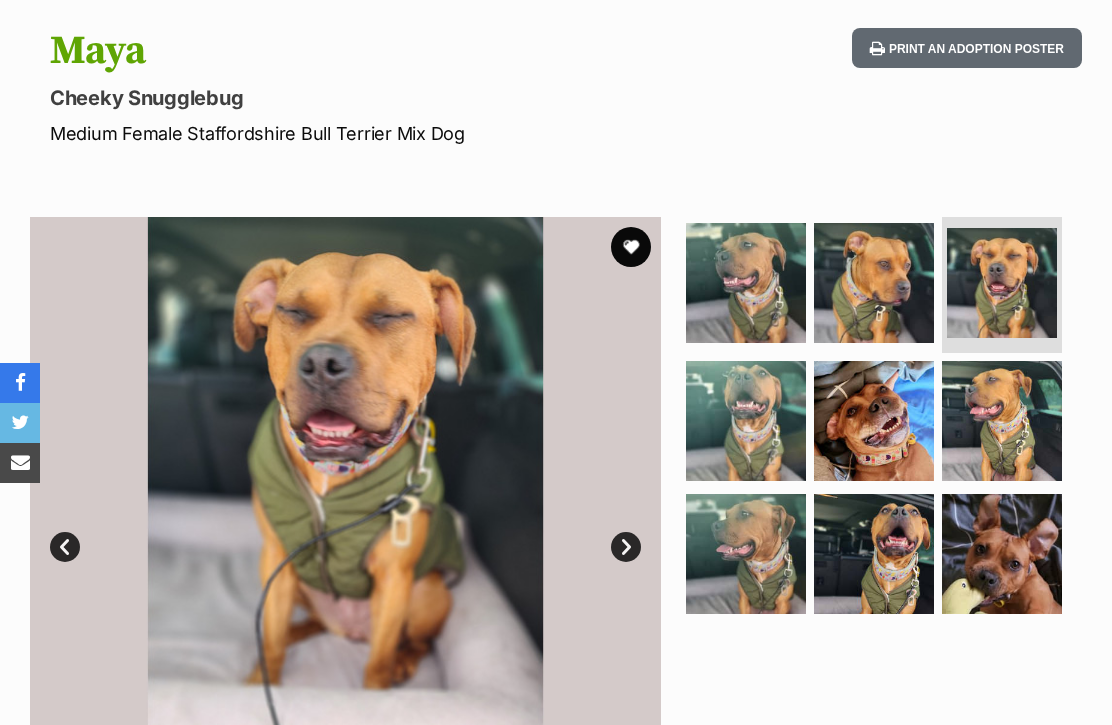 scroll, scrollTop: 0, scrollLeft: 0, axis: both 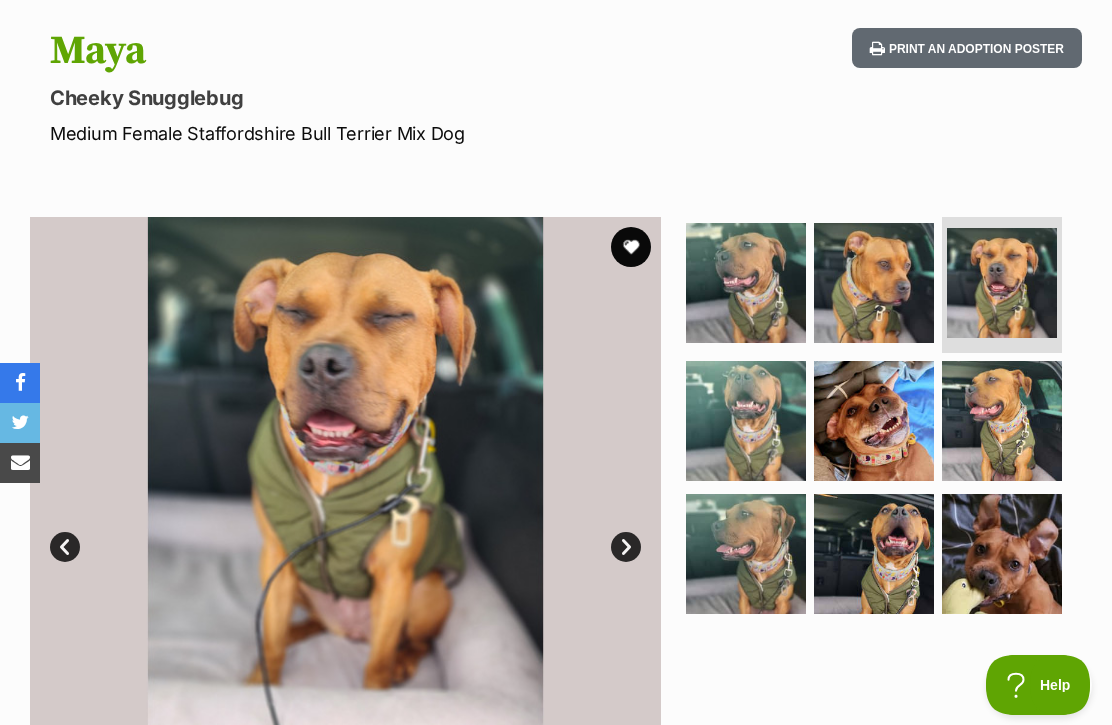 click on "Next" at bounding box center [626, 547] 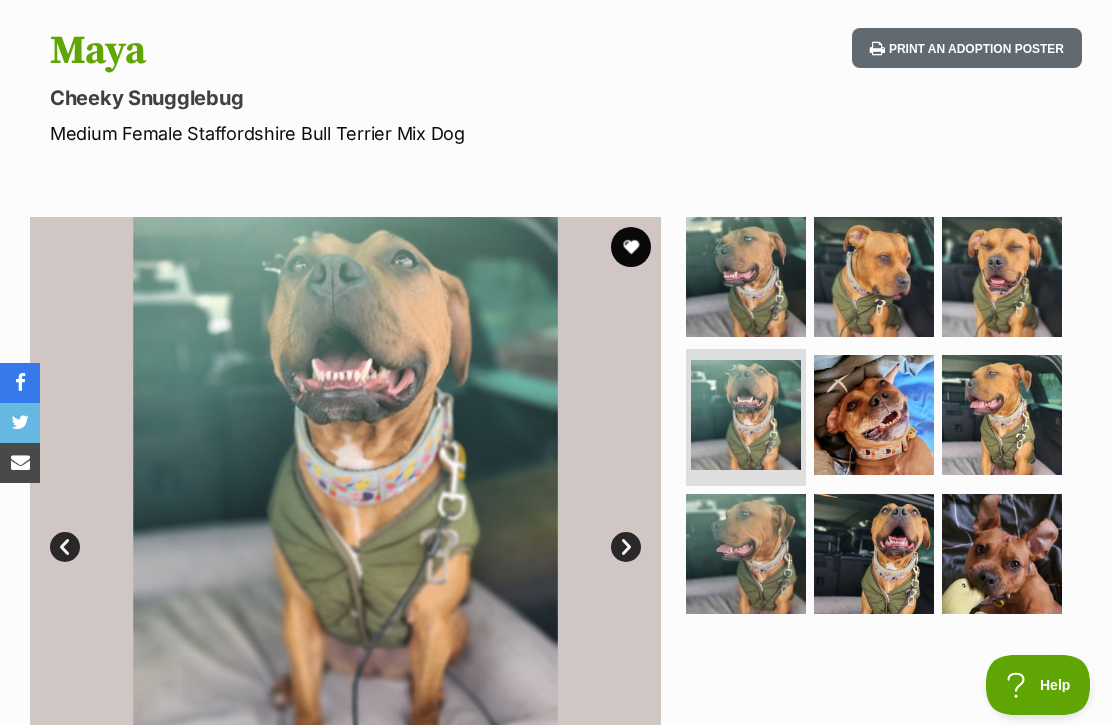 click on "Next" at bounding box center [626, 547] 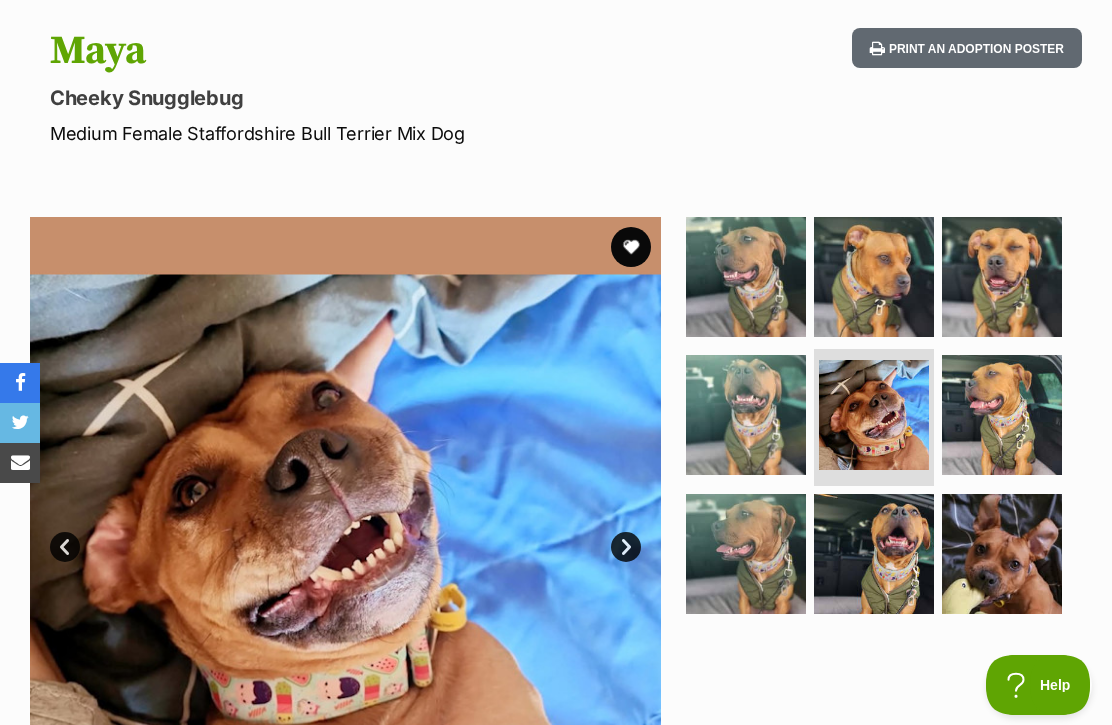 click on "Next" at bounding box center (626, 547) 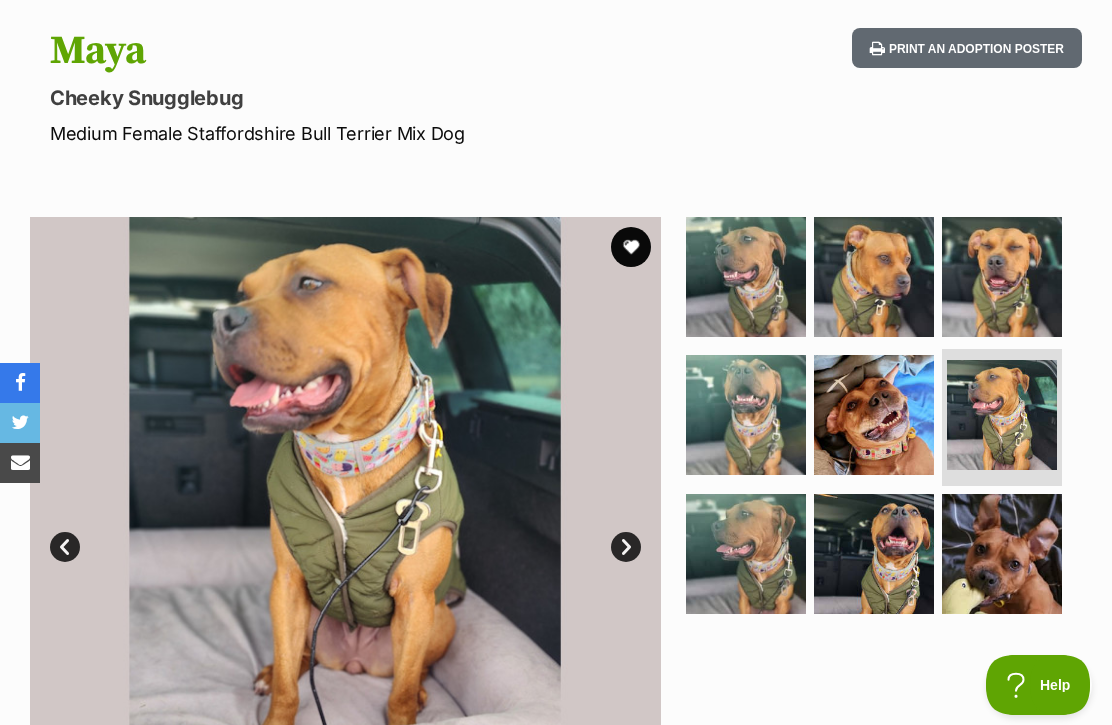 scroll, scrollTop: 0, scrollLeft: 0, axis: both 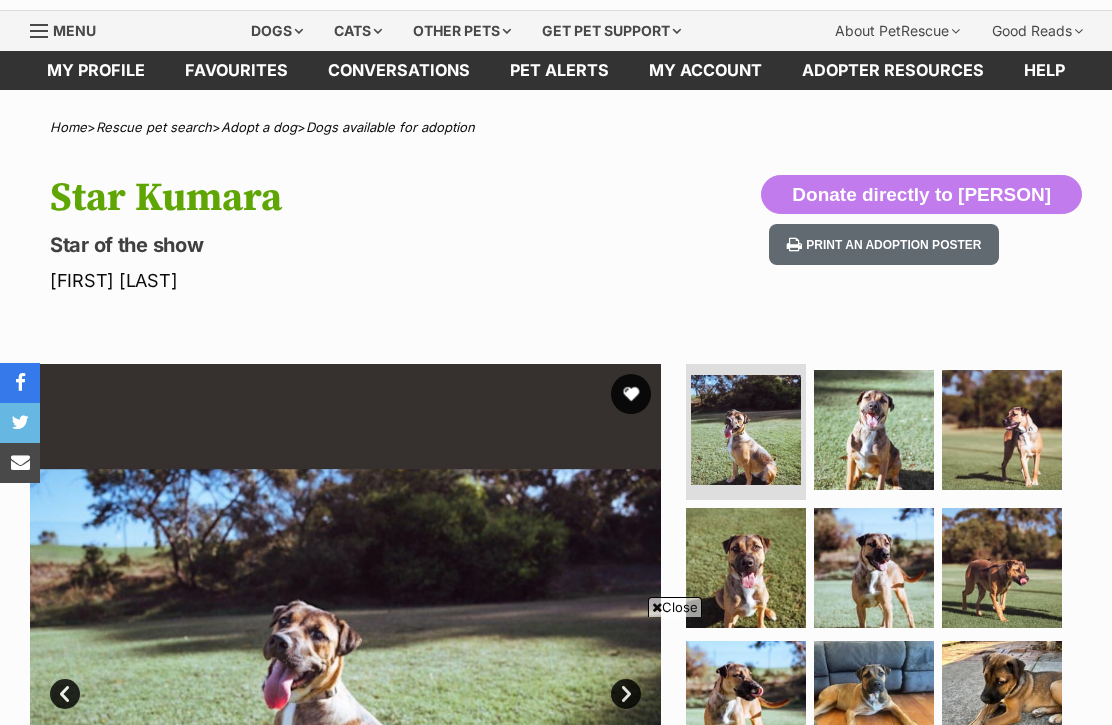 click at bounding box center [1002, 430] 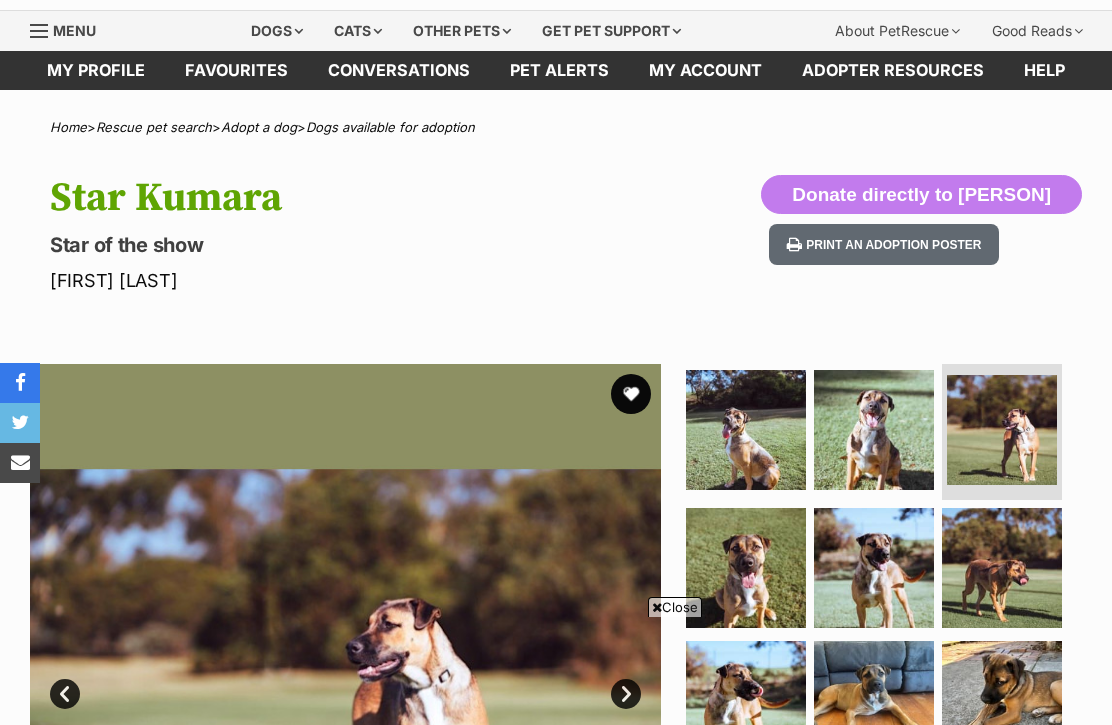 scroll, scrollTop: 270, scrollLeft: 0, axis: vertical 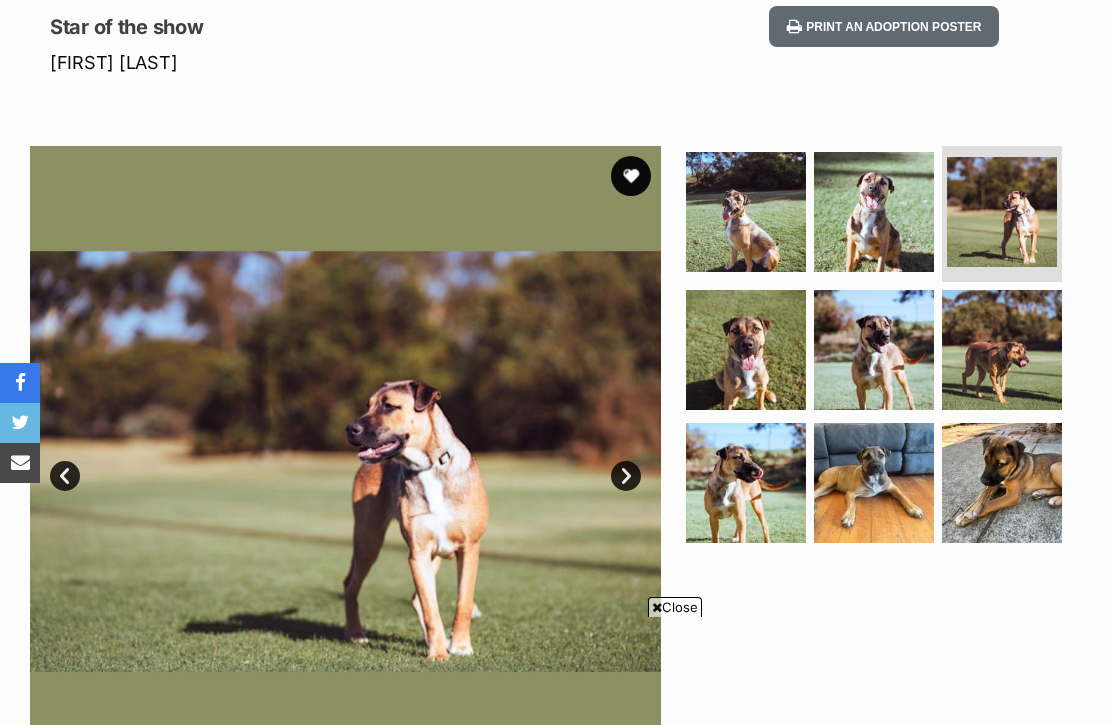 click on "Next" at bounding box center [626, 476] 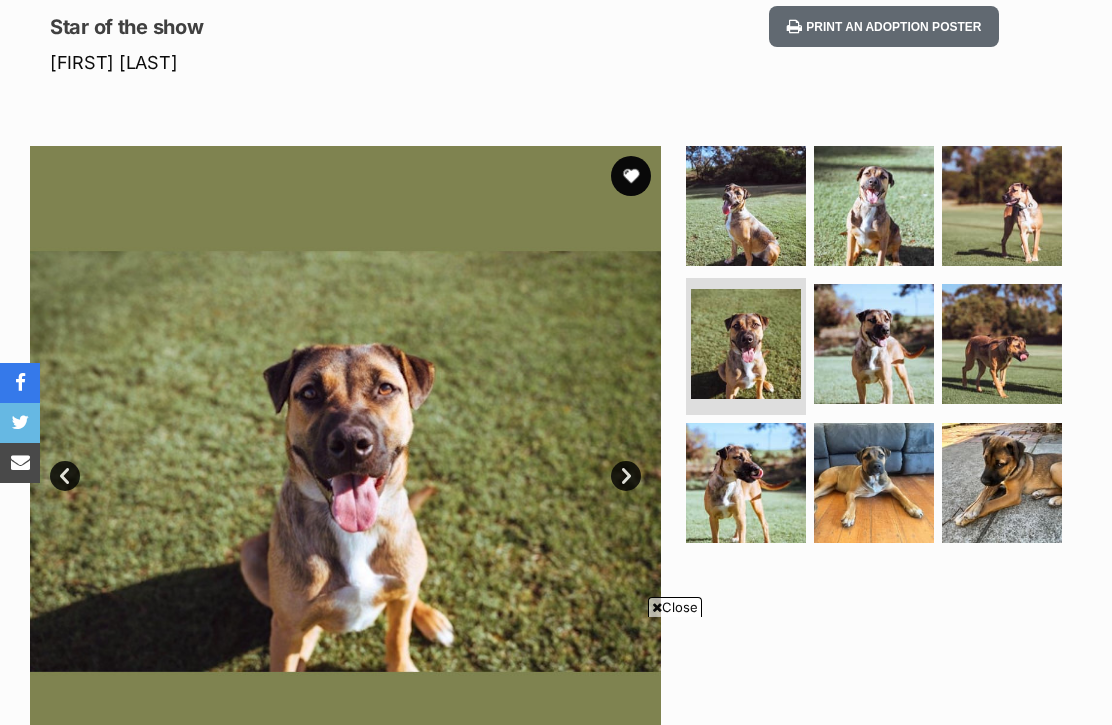 click on "Next" at bounding box center (626, 476) 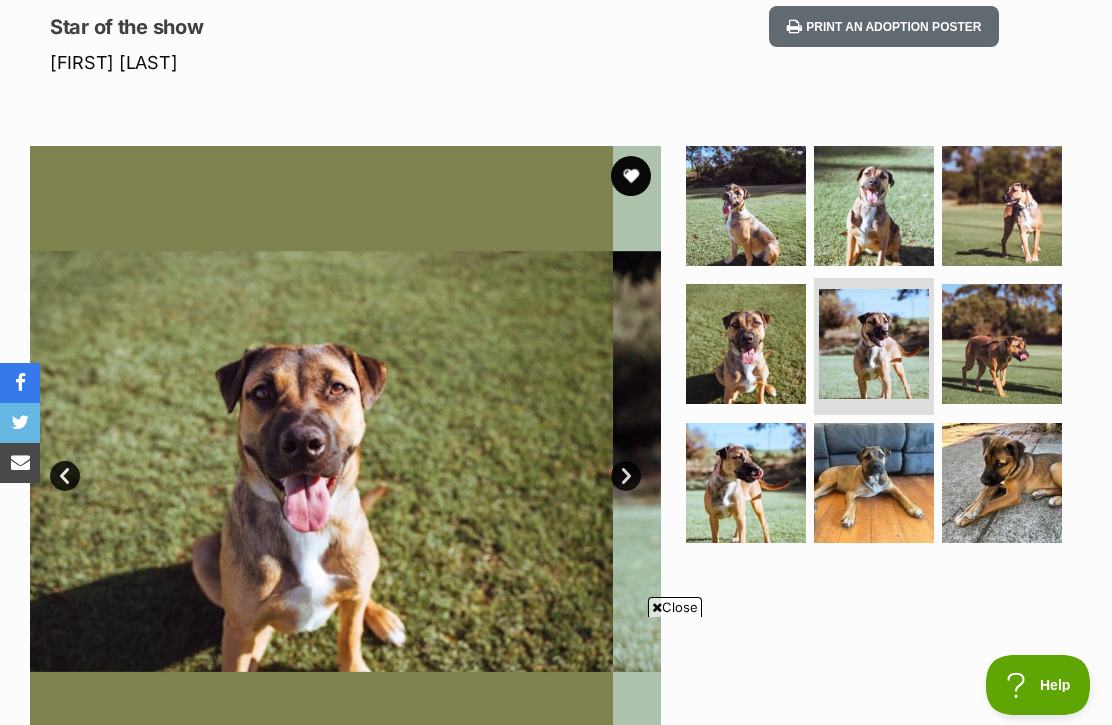 scroll, scrollTop: 0, scrollLeft: 0, axis: both 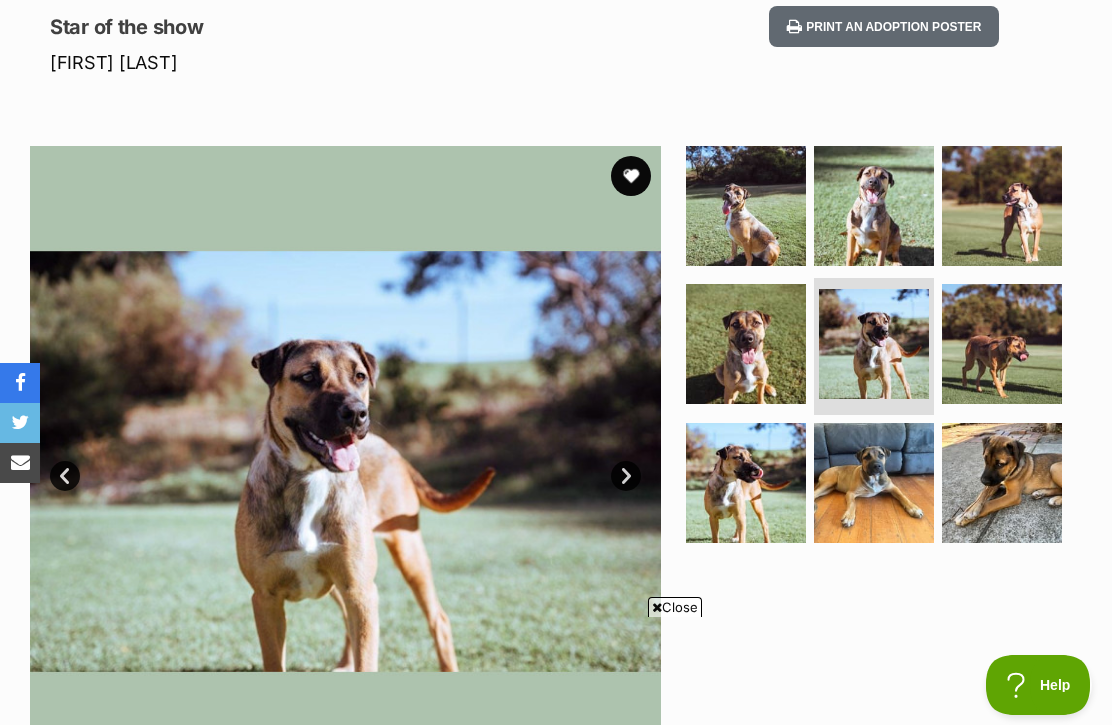 click on "Next" at bounding box center (626, 476) 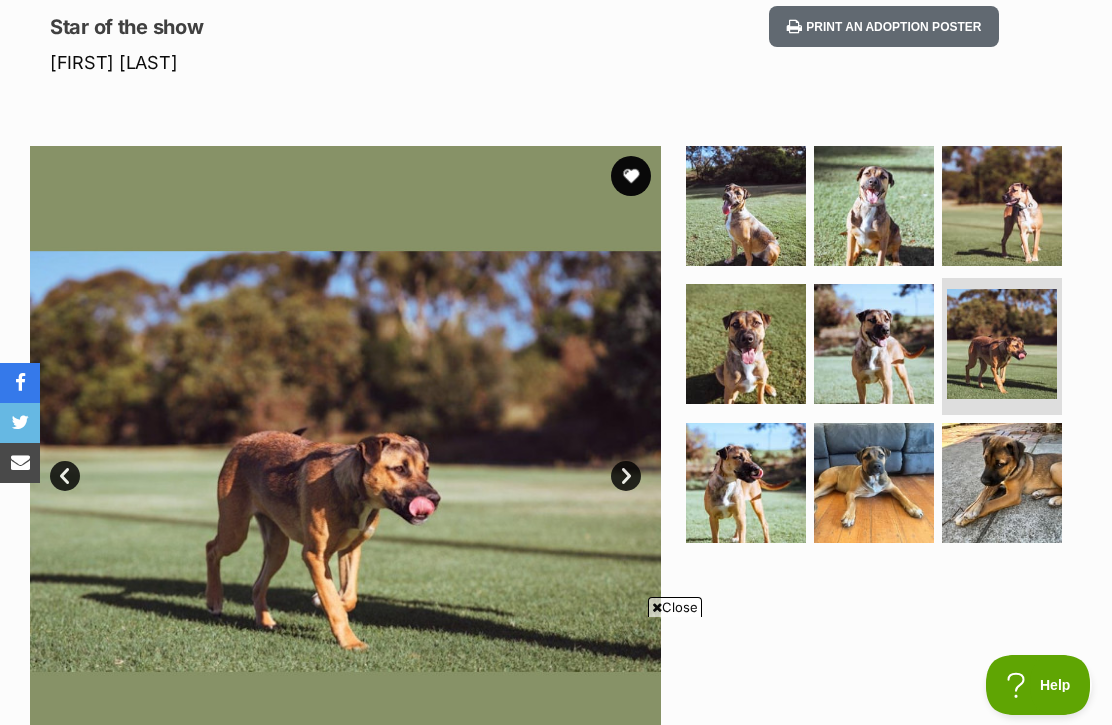 click at bounding box center (874, 483) 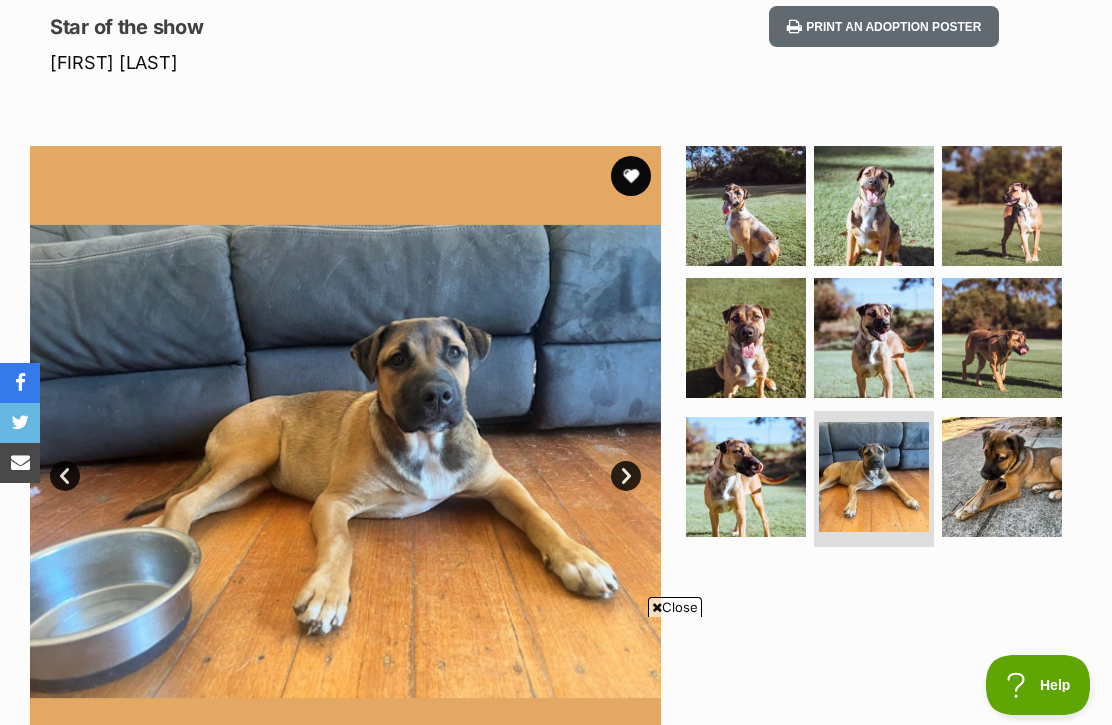 click at bounding box center (746, 477) 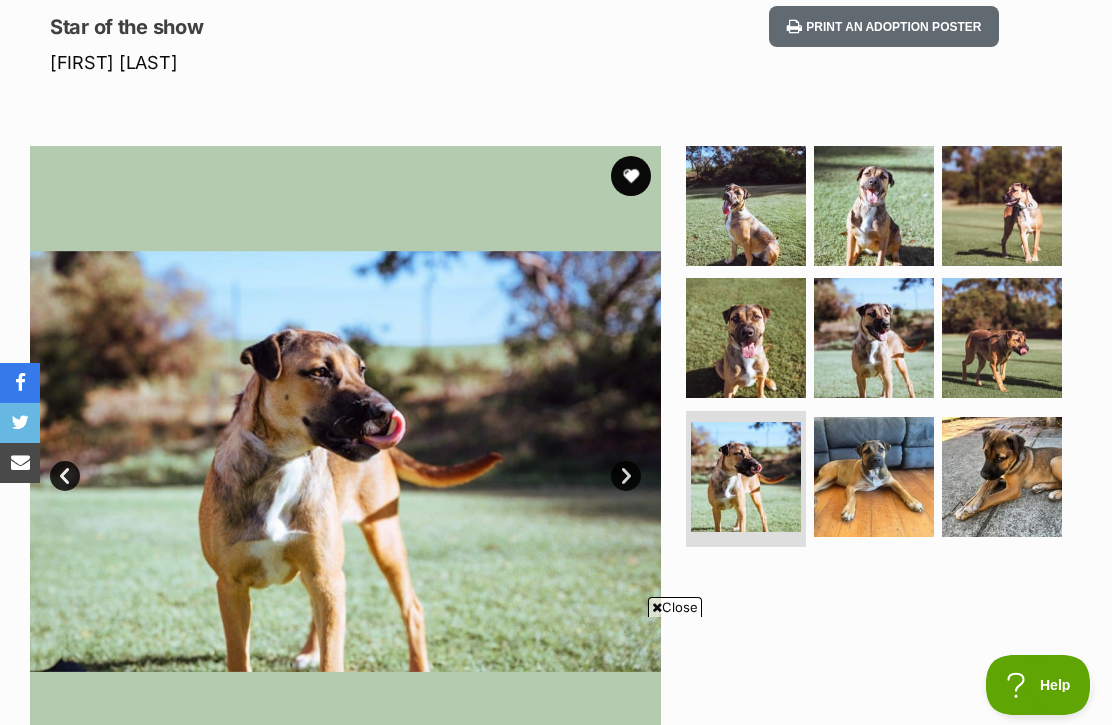 click at bounding box center [1002, 477] 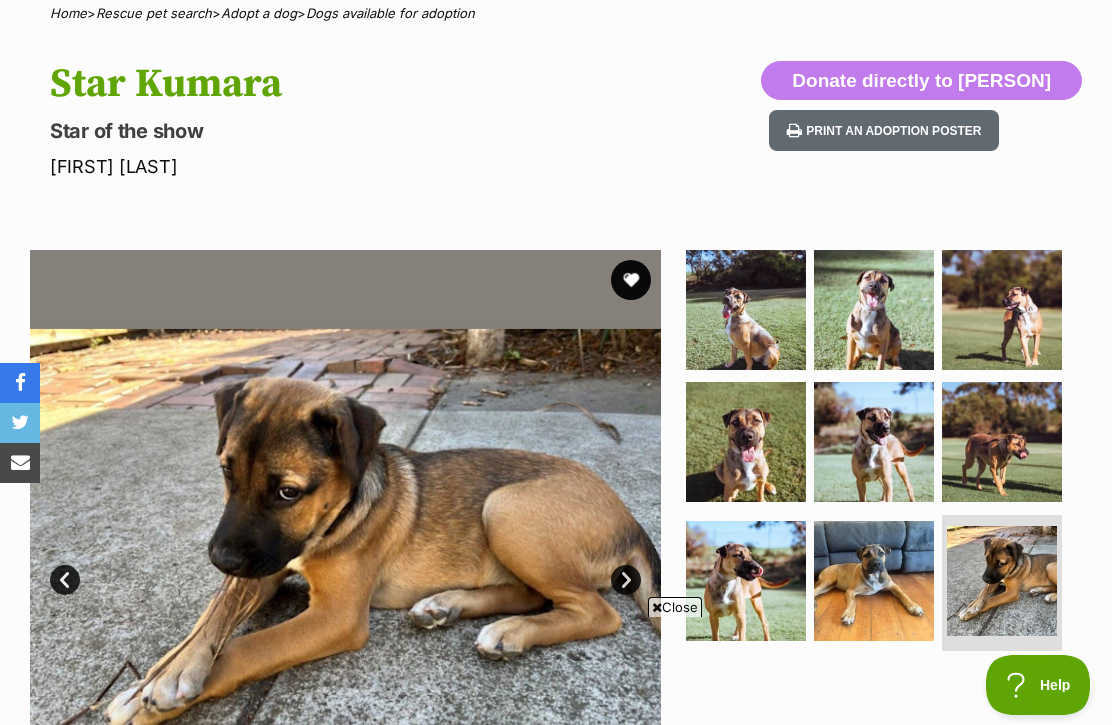 scroll, scrollTop: 0, scrollLeft: 0, axis: both 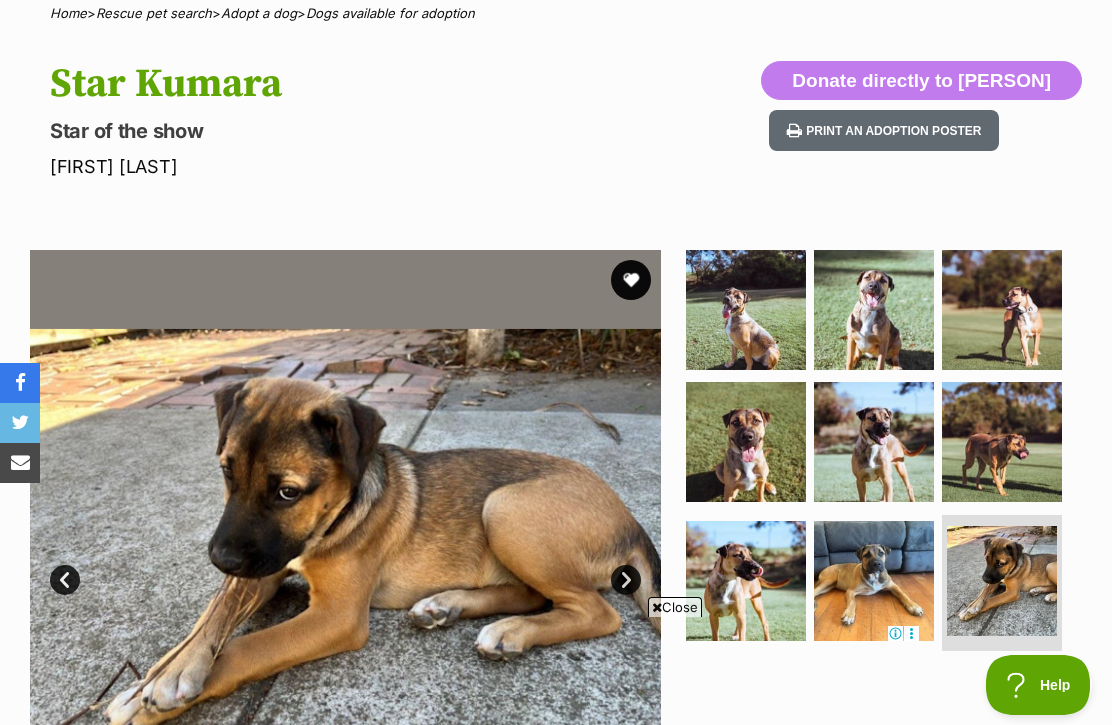 click at bounding box center (874, 581) 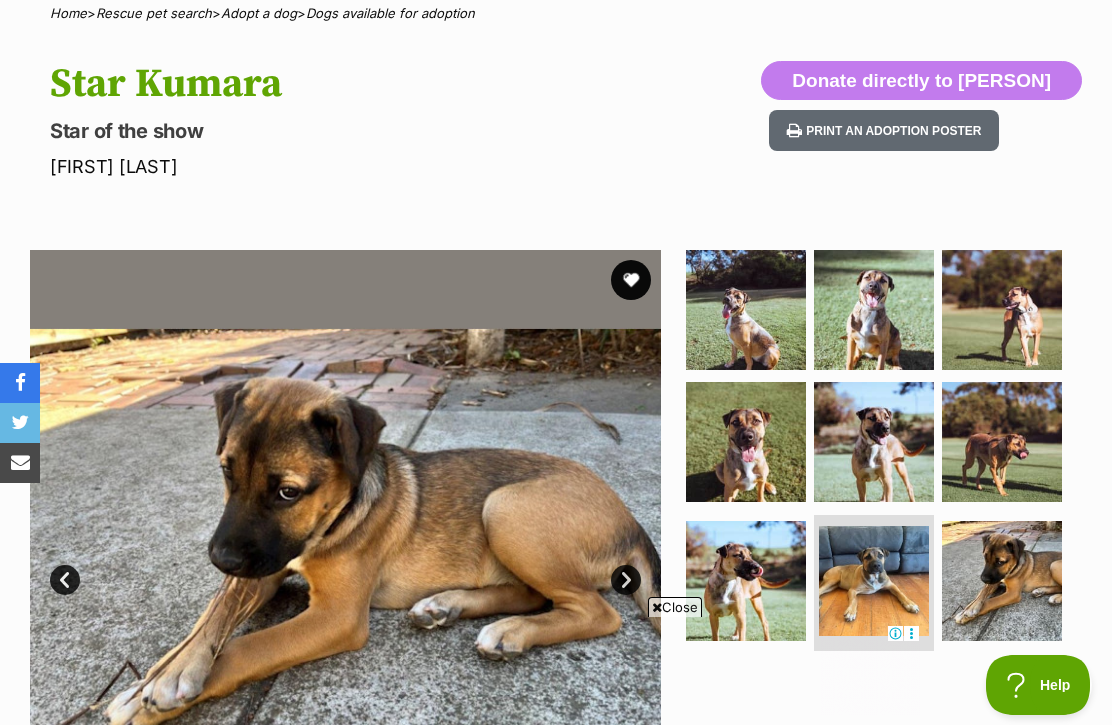 scroll, scrollTop: 224, scrollLeft: 0, axis: vertical 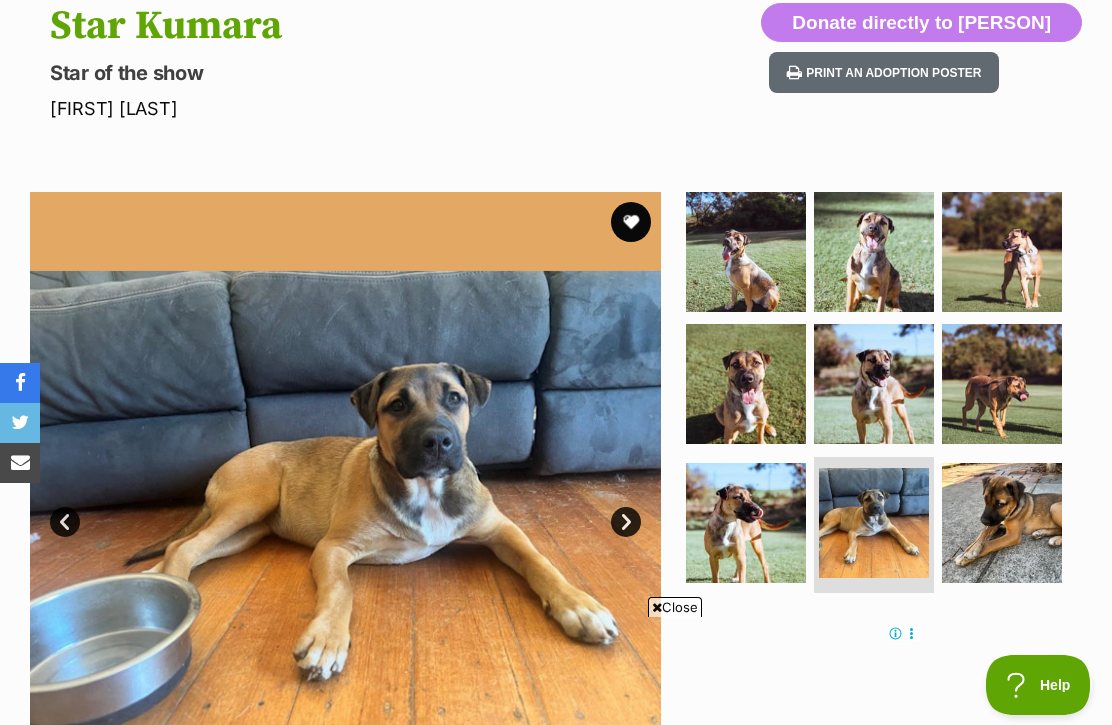 click at bounding box center (1002, 252) 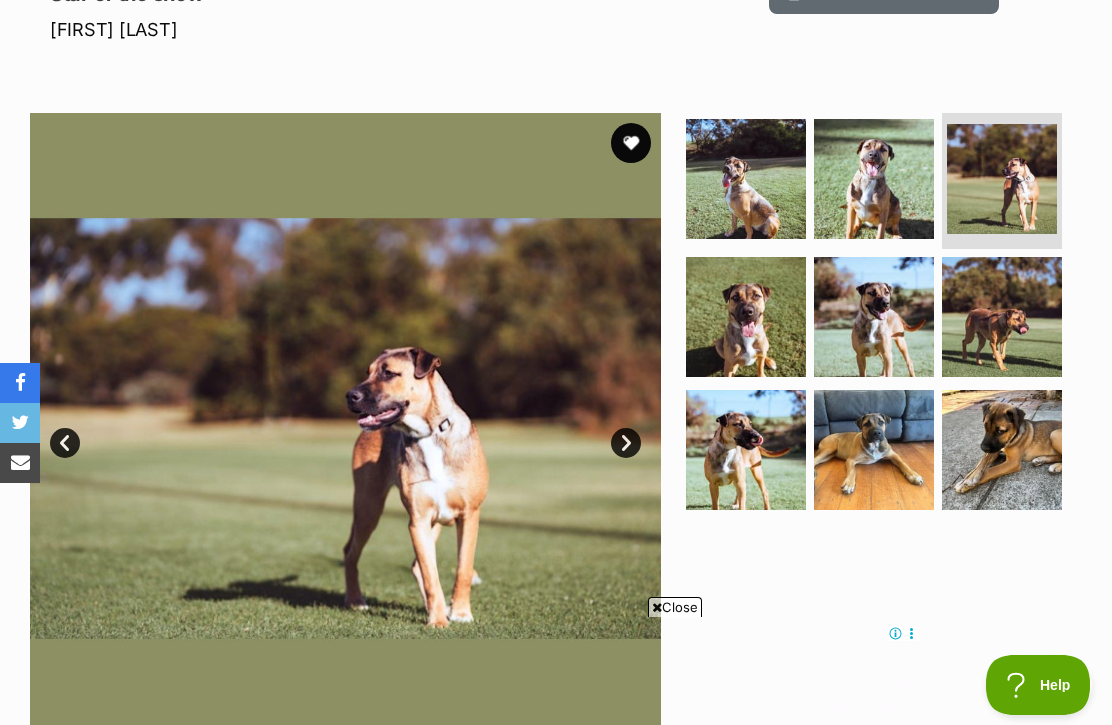 scroll, scrollTop: 313, scrollLeft: 0, axis: vertical 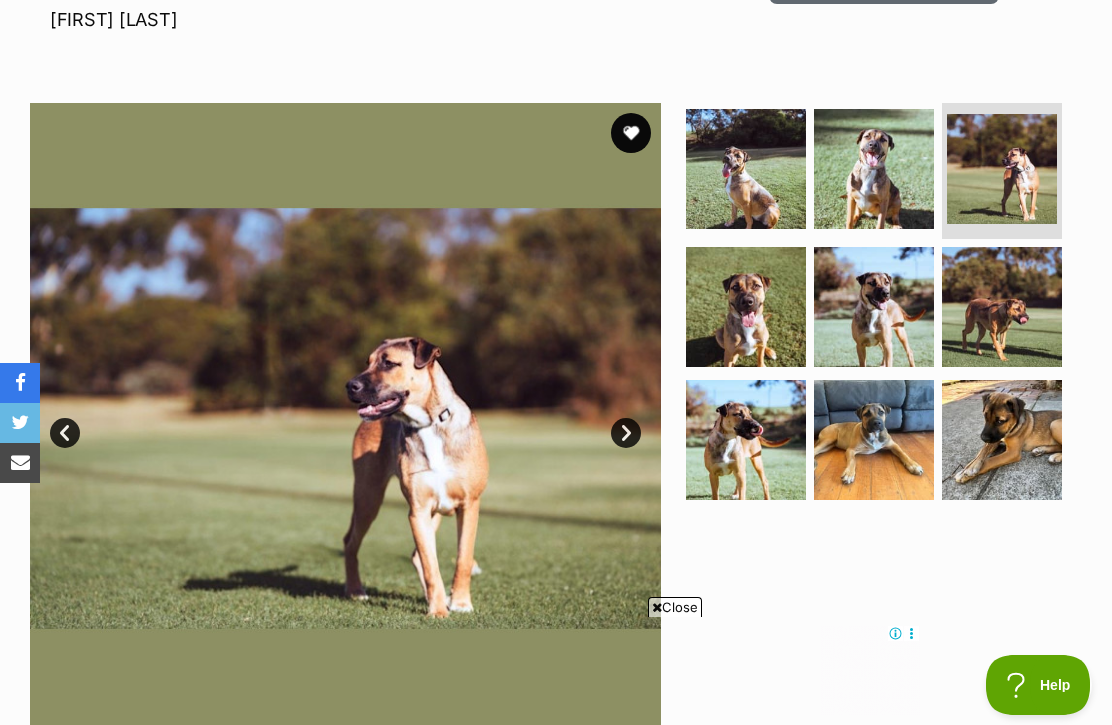 click at bounding box center (746, 169) 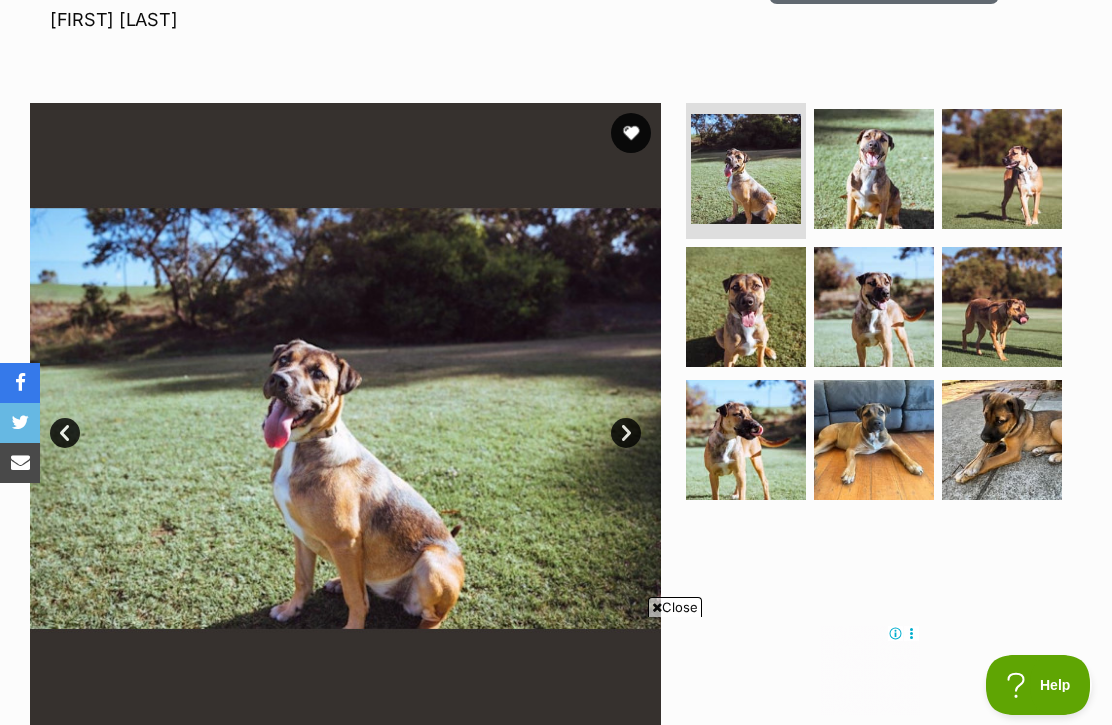 click at bounding box center (874, 169) 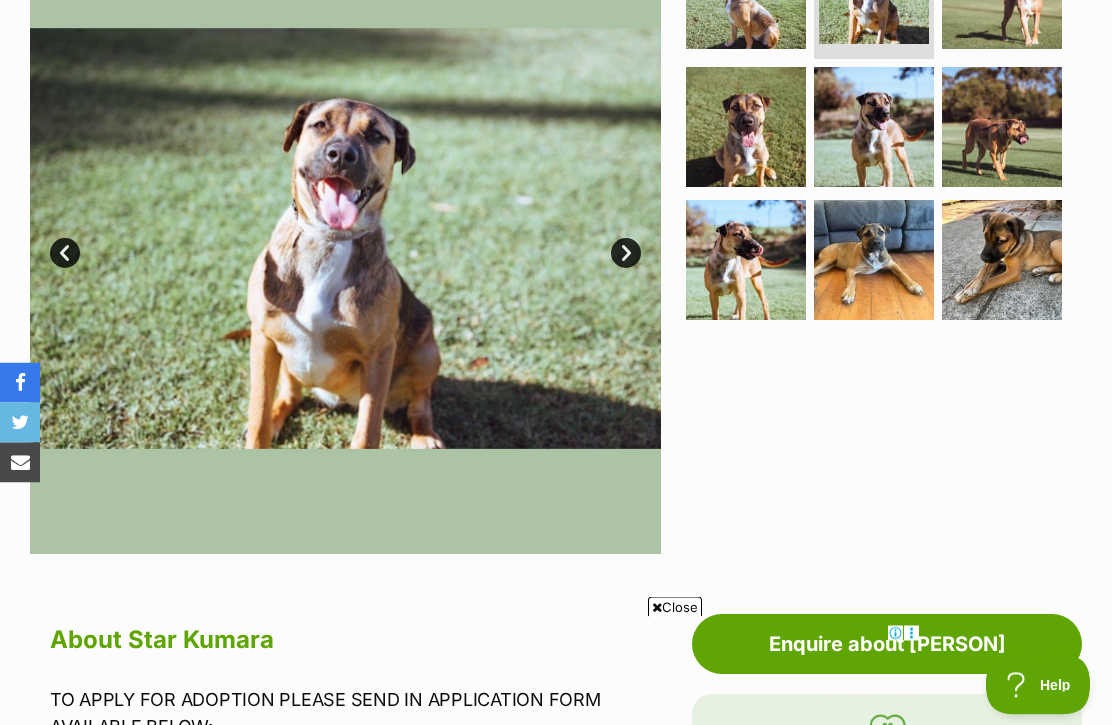 scroll, scrollTop: 476, scrollLeft: 0, axis: vertical 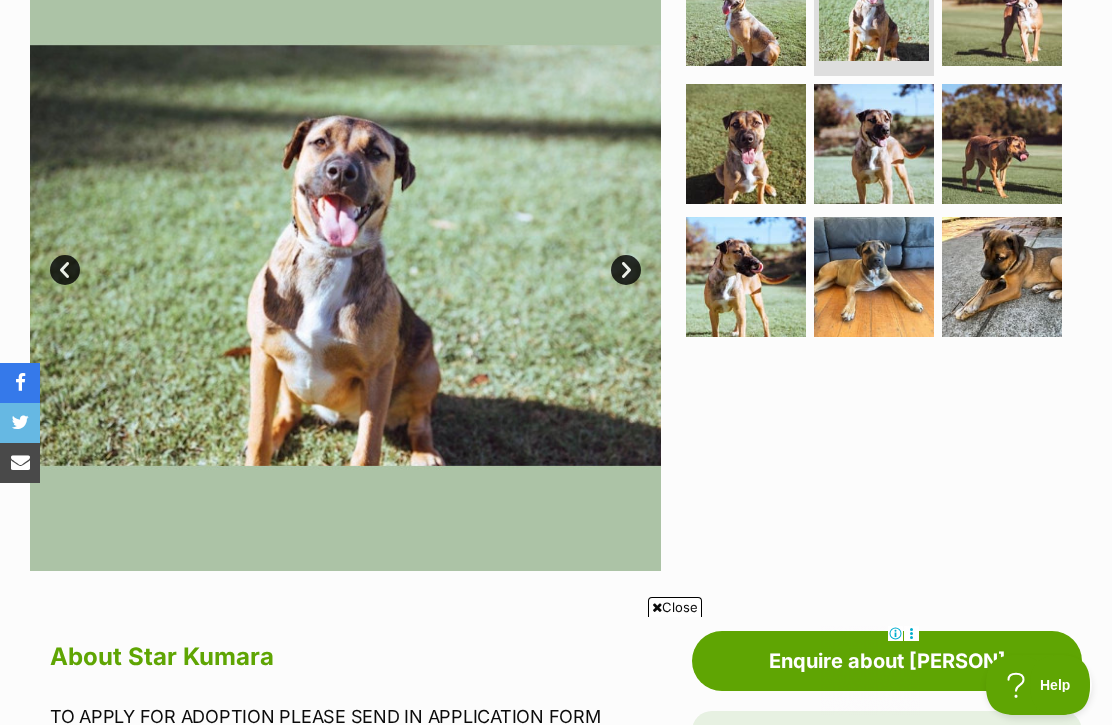 click at bounding box center (746, 277) 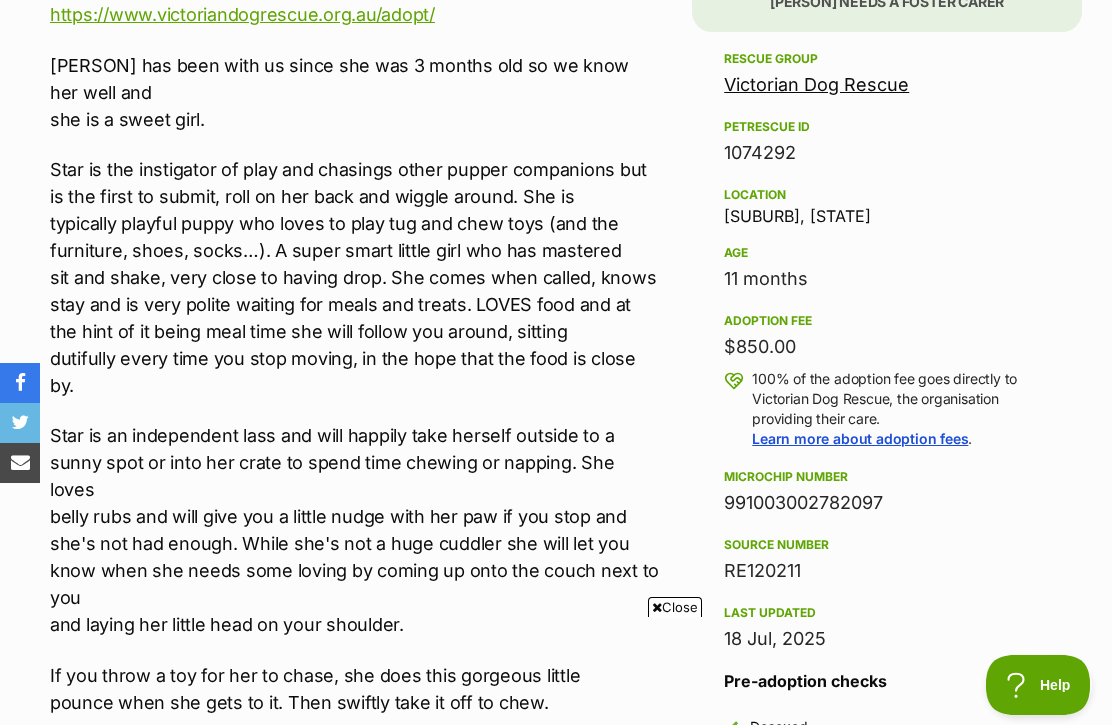 scroll, scrollTop: 0, scrollLeft: 0, axis: both 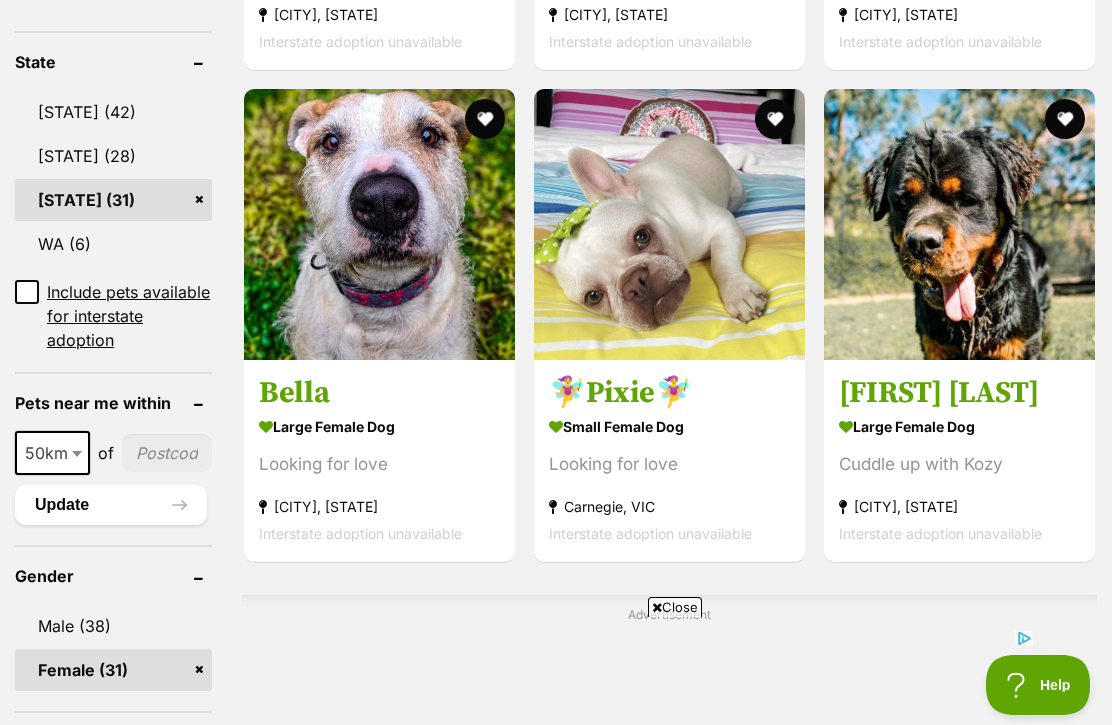 click at bounding box center (959, 224) 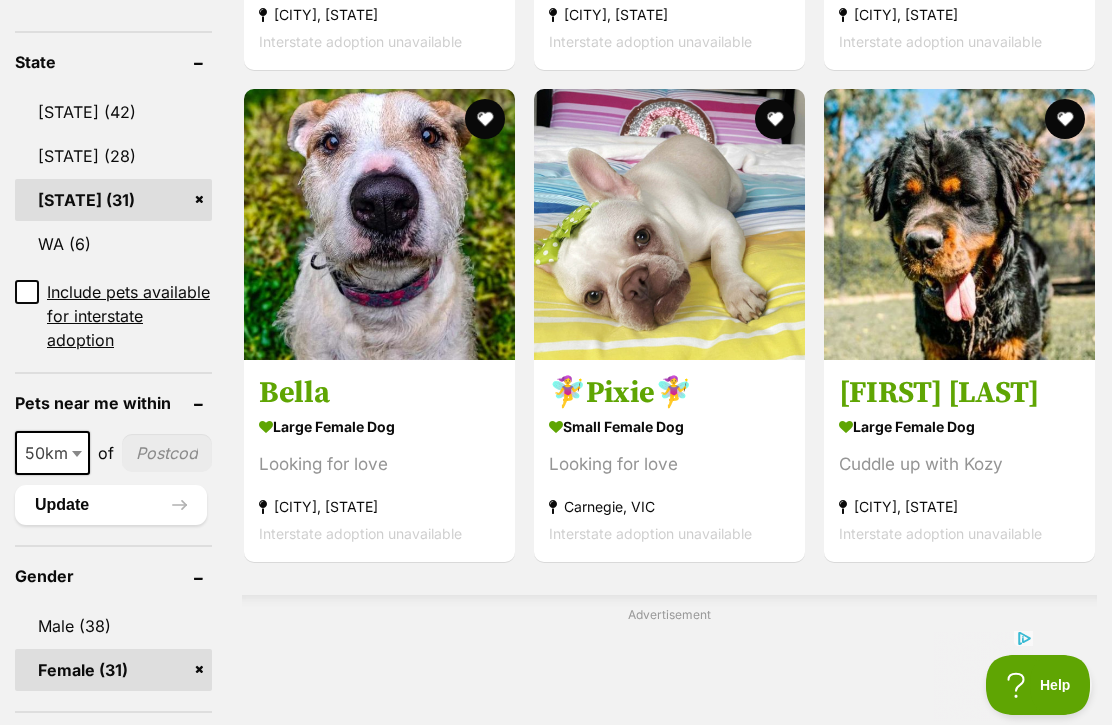 scroll, scrollTop: 0, scrollLeft: 0, axis: both 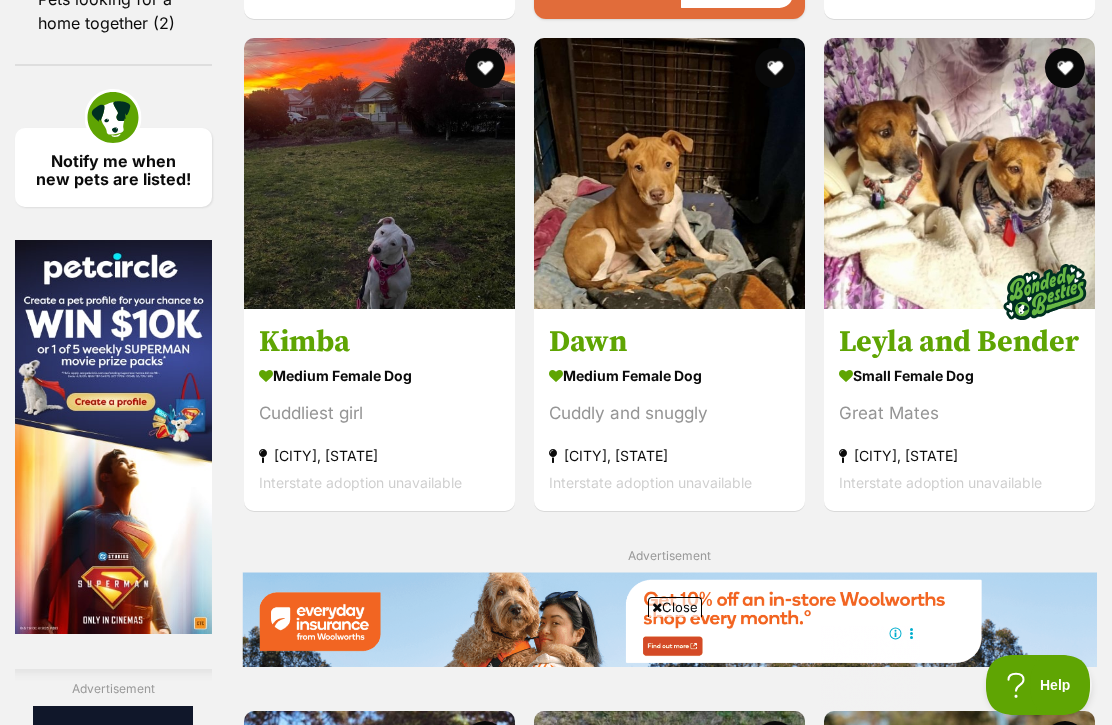 click at bounding box center [669, 173] 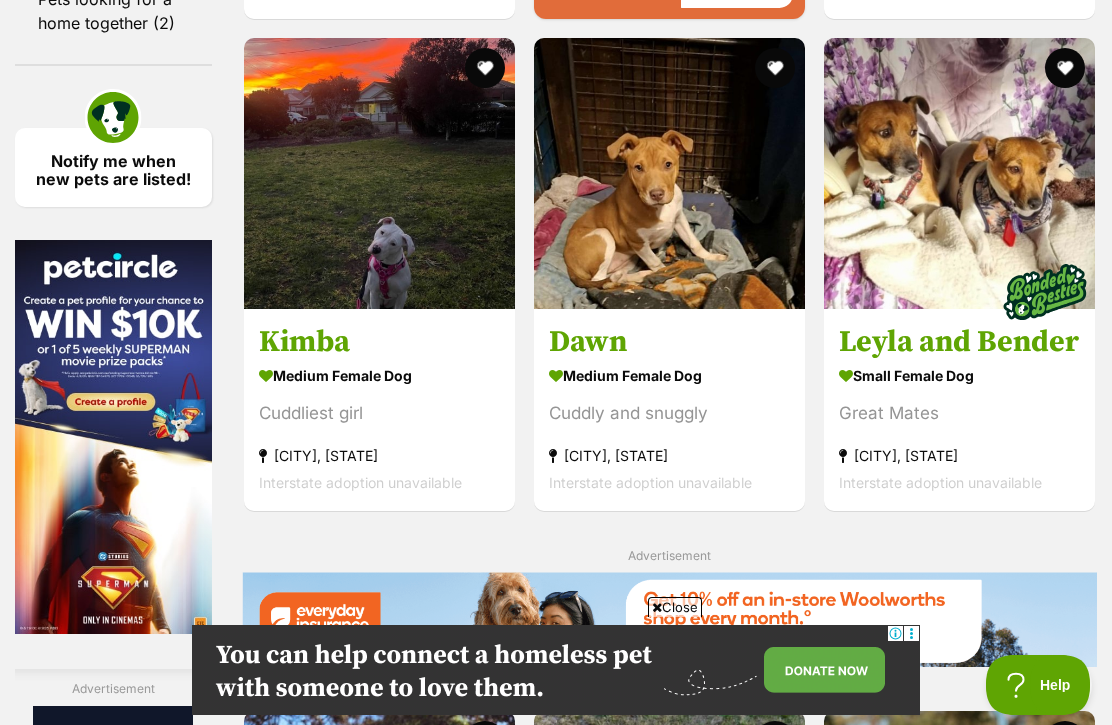 scroll, scrollTop: 0, scrollLeft: 0, axis: both 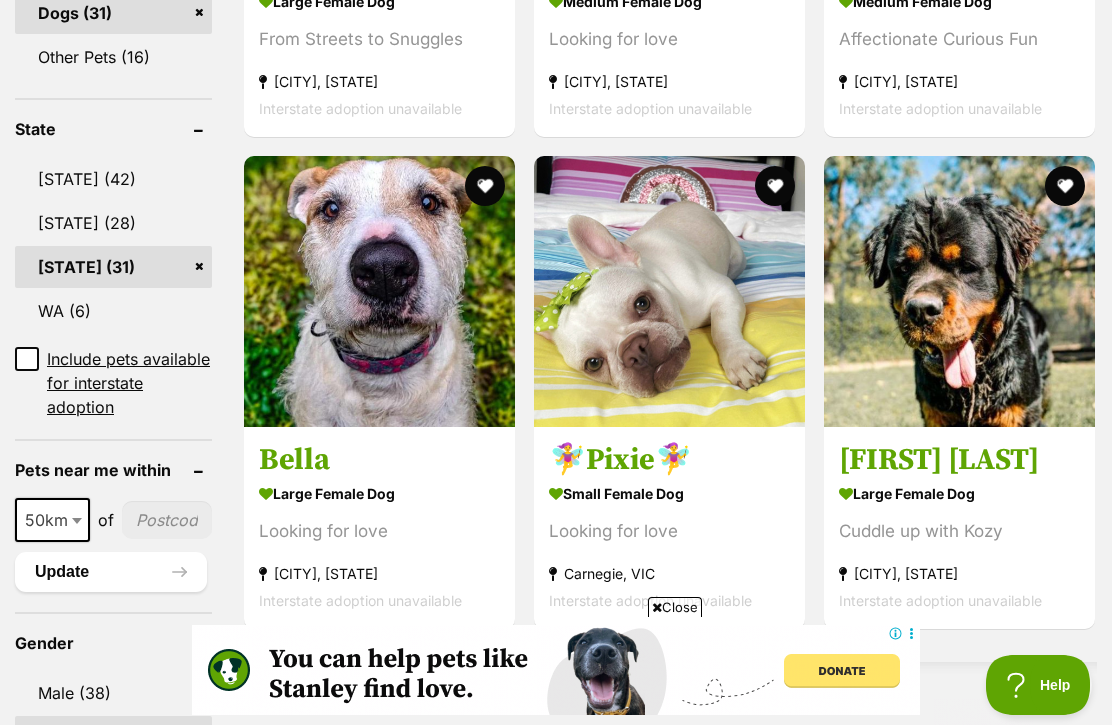 click at bounding box center (379, 291) 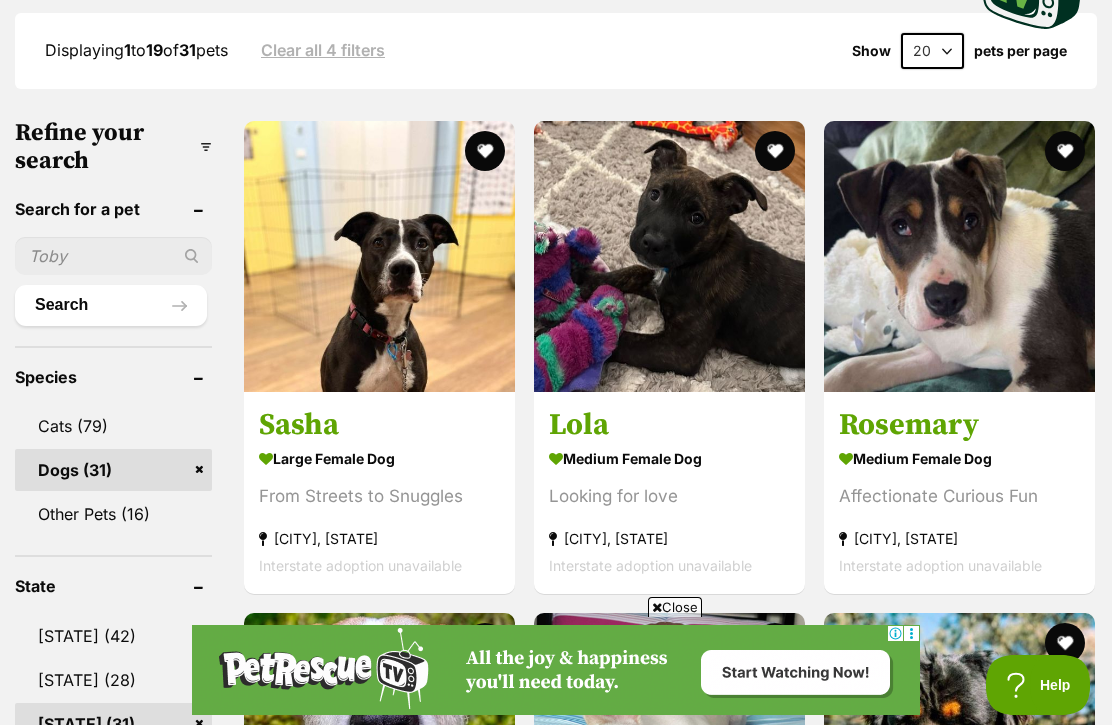 scroll, scrollTop: 520, scrollLeft: 0, axis: vertical 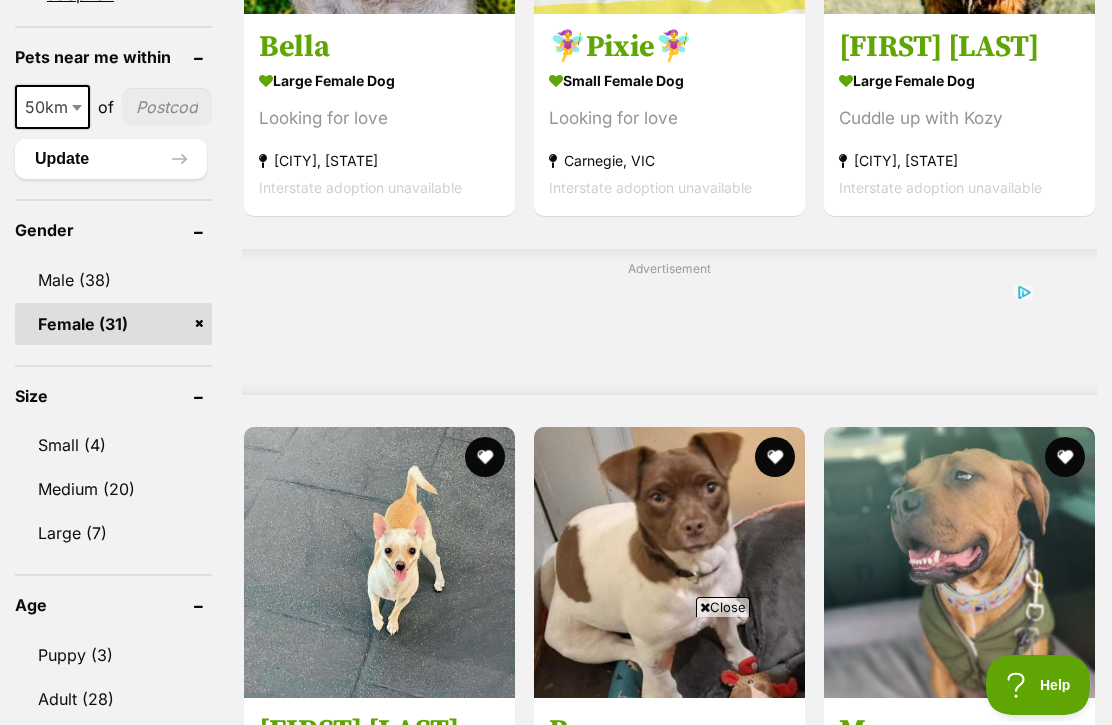 click on "Small (4)" at bounding box center (113, 445) 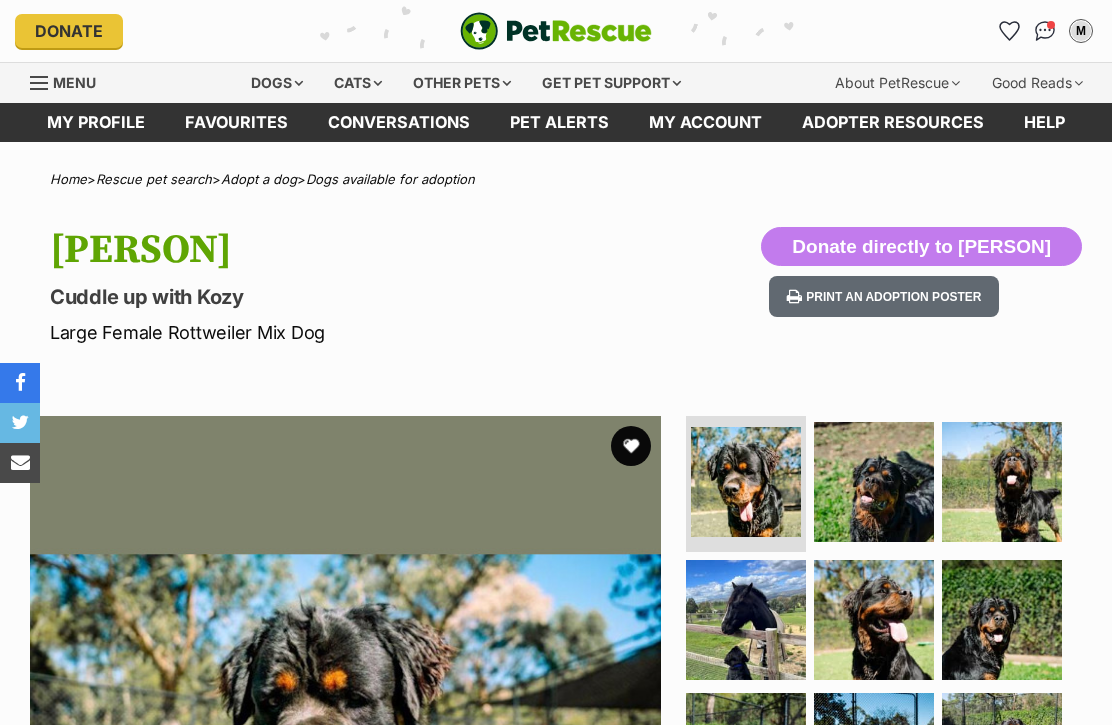 scroll, scrollTop: 0, scrollLeft: 0, axis: both 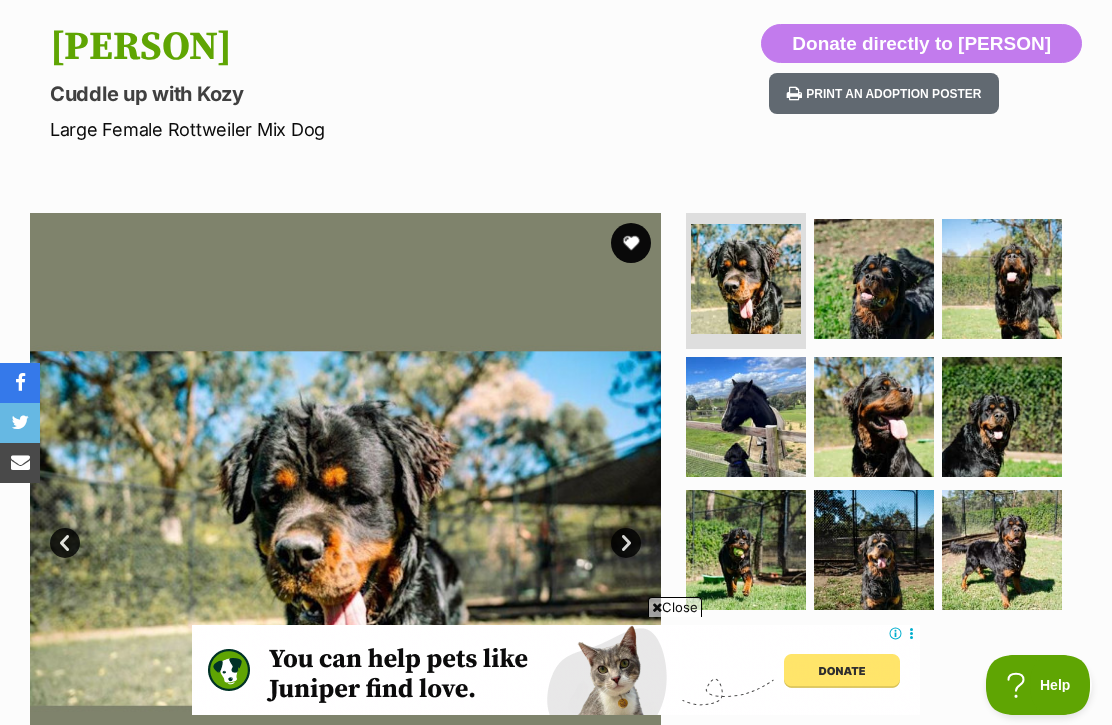 click at bounding box center [1002, 550] 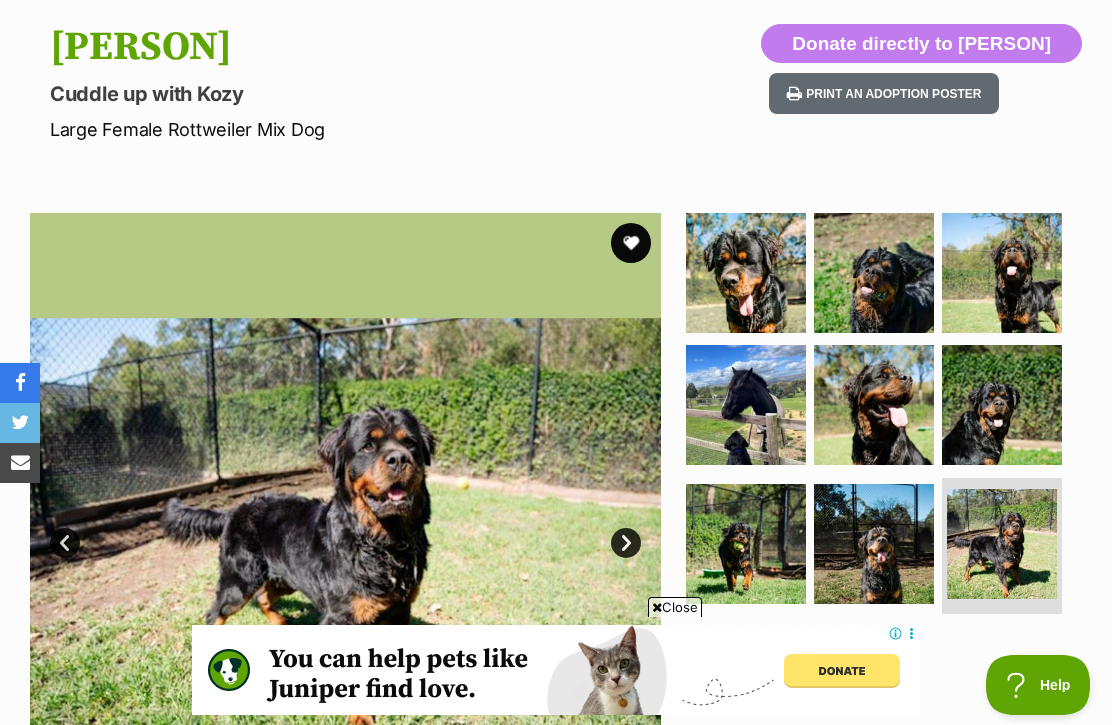 scroll, scrollTop: 0, scrollLeft: 0, axis: both 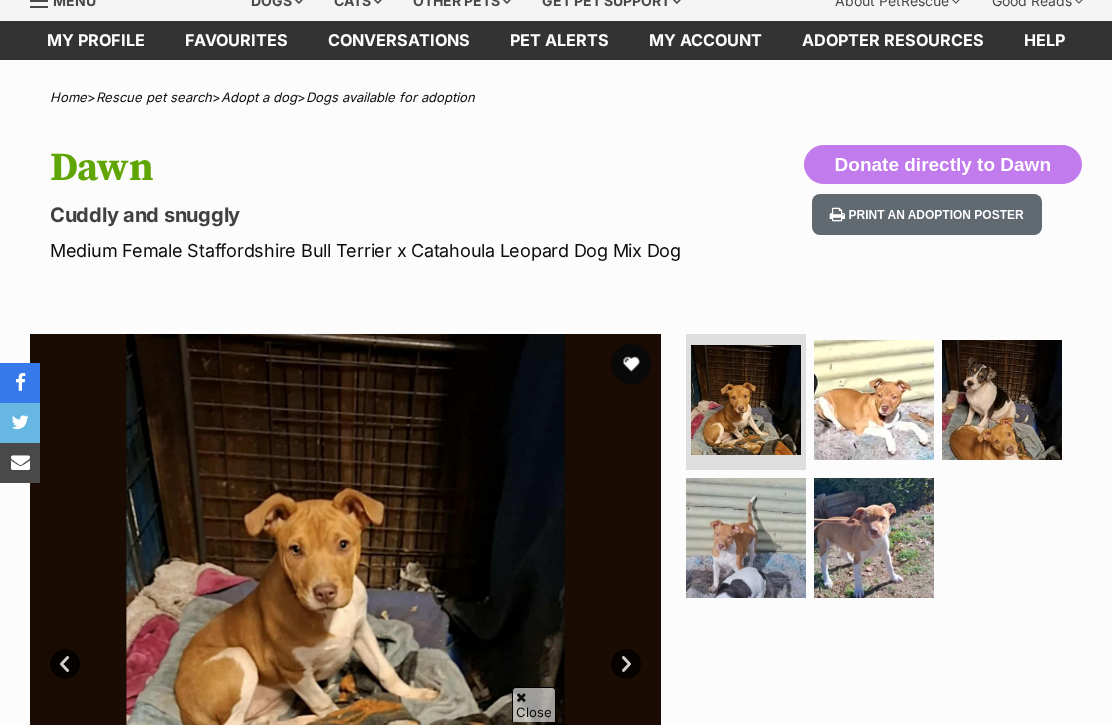 click at bounding box center (874, 400) 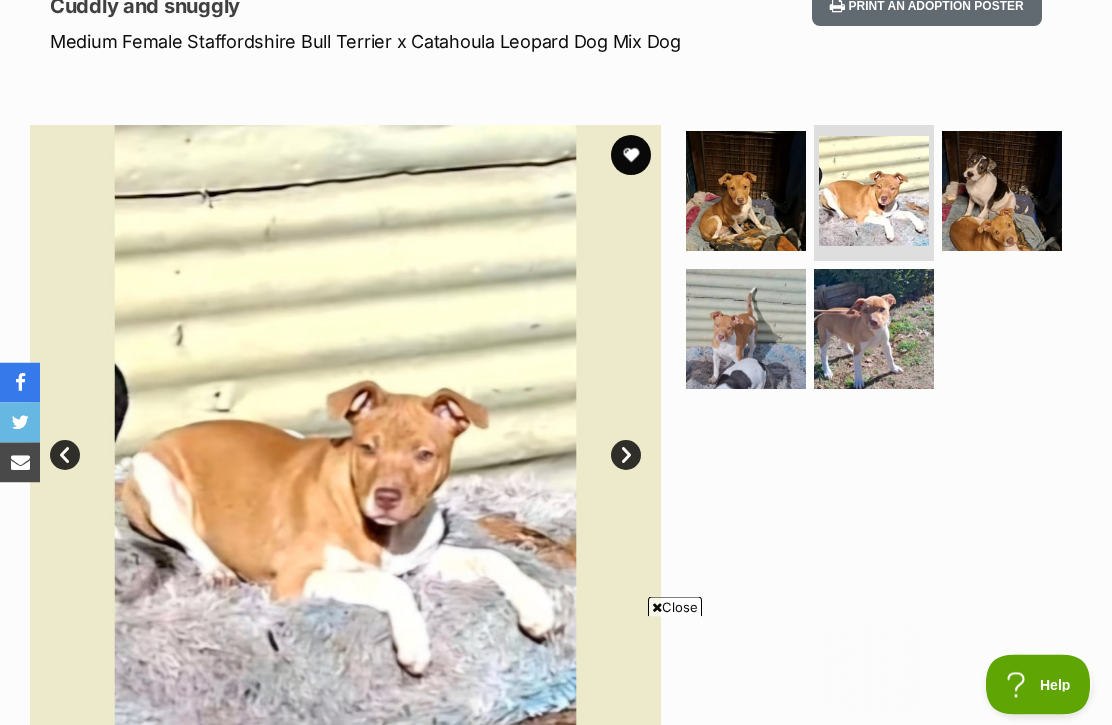 scroll, scrollTop: 291, scrollLeft: 0, axis: vertical 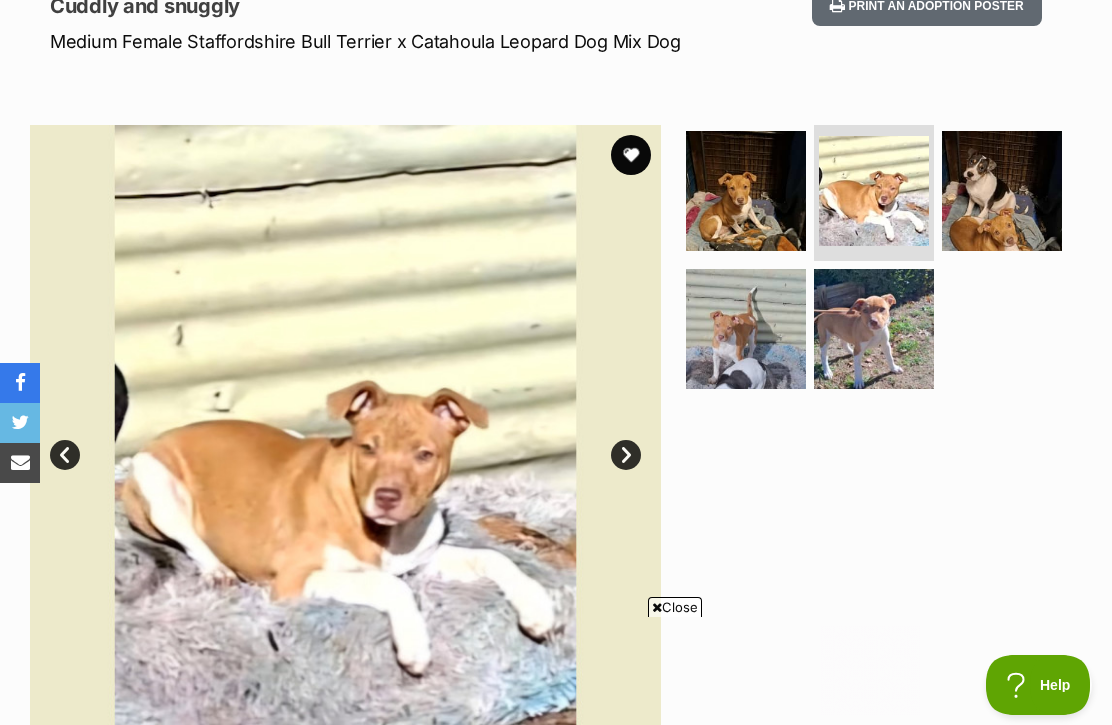 click at bounding box center [874, 329] 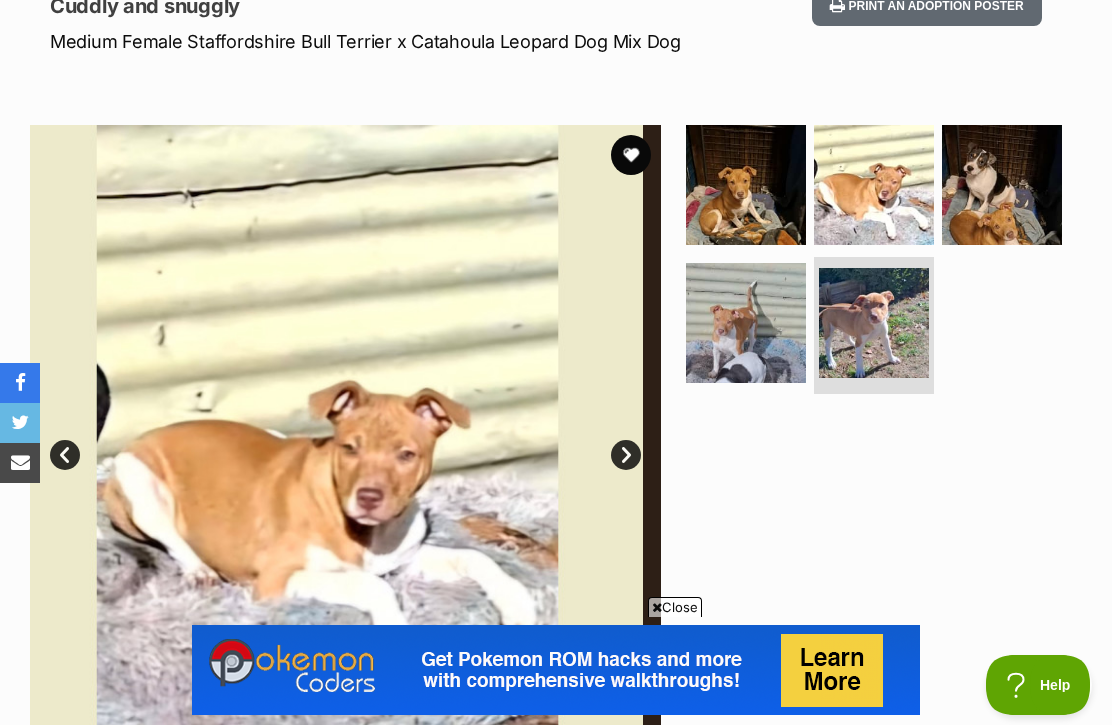 scroll, scrollTop: 0, scrollLeft: 0, axis: both 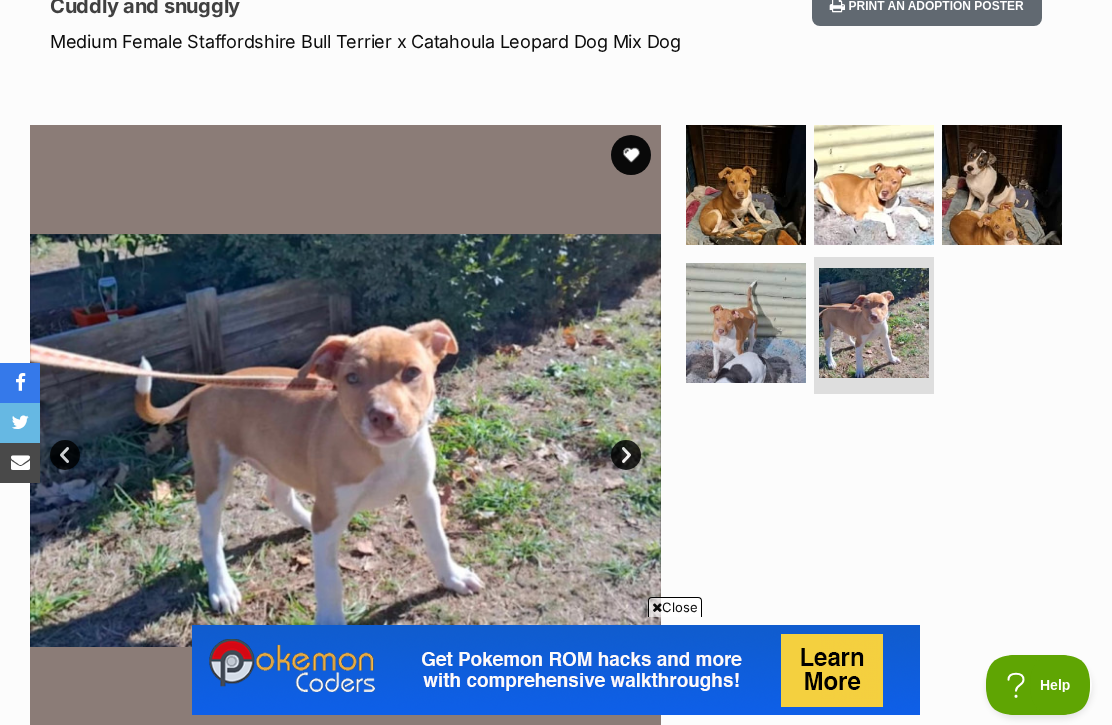 click at bounding box center (746, 323) 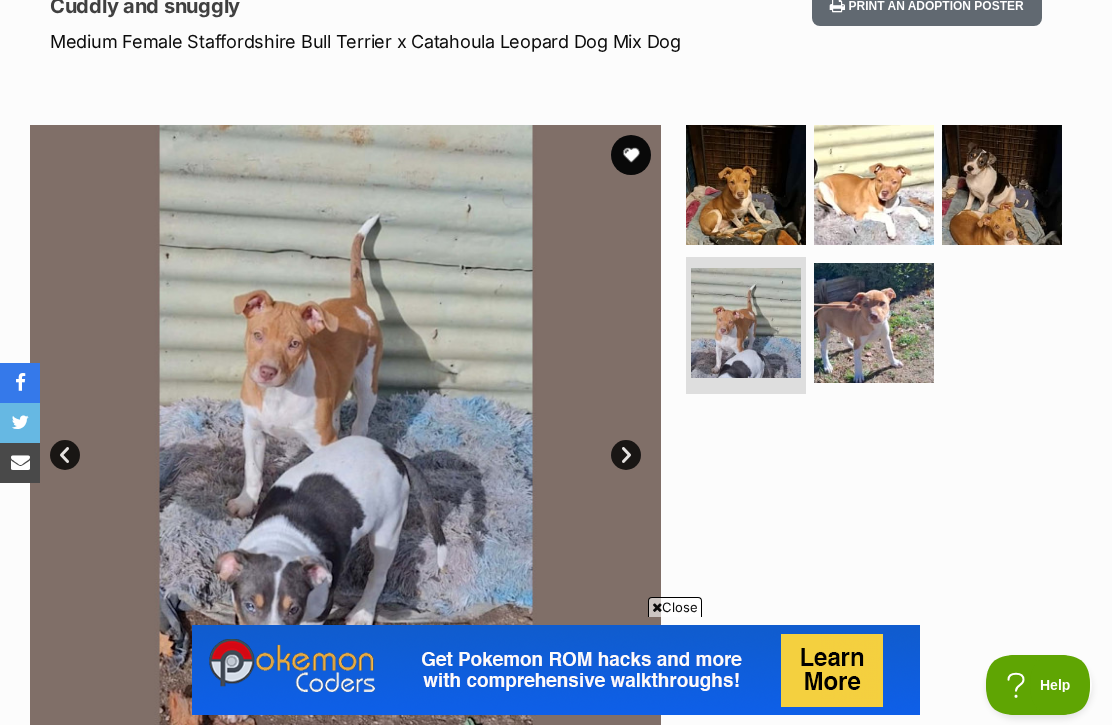 click at bounding box center (1002, 185) 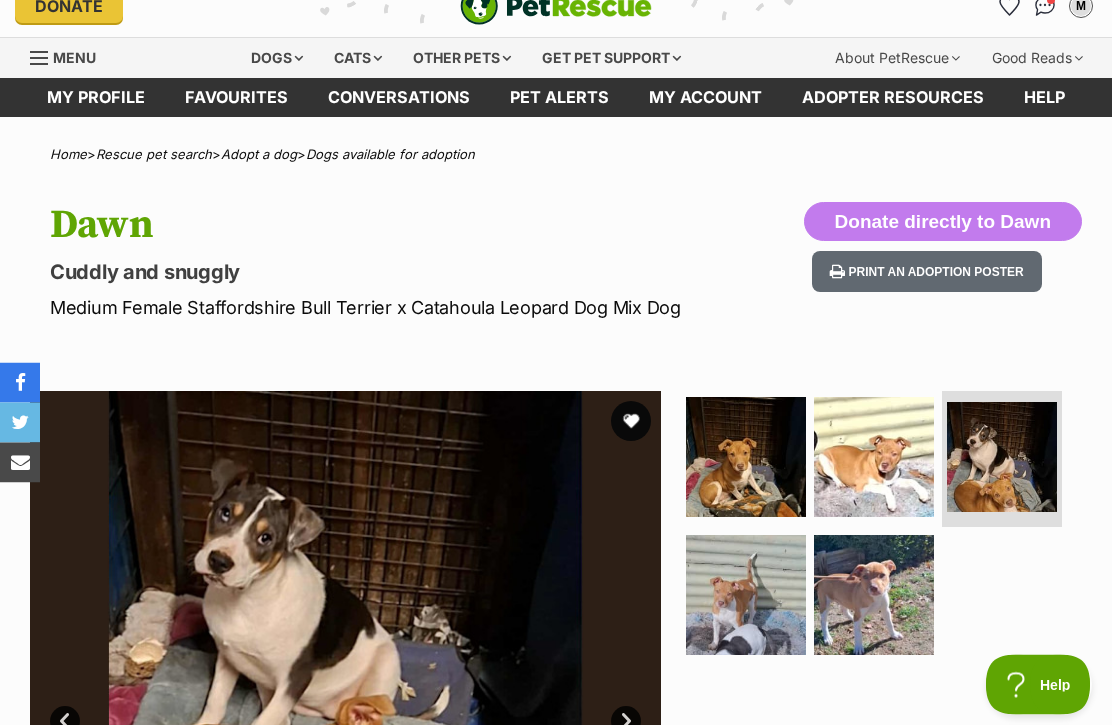 scroll, scrollTop: 0, scrollLeft: 0, axis: both 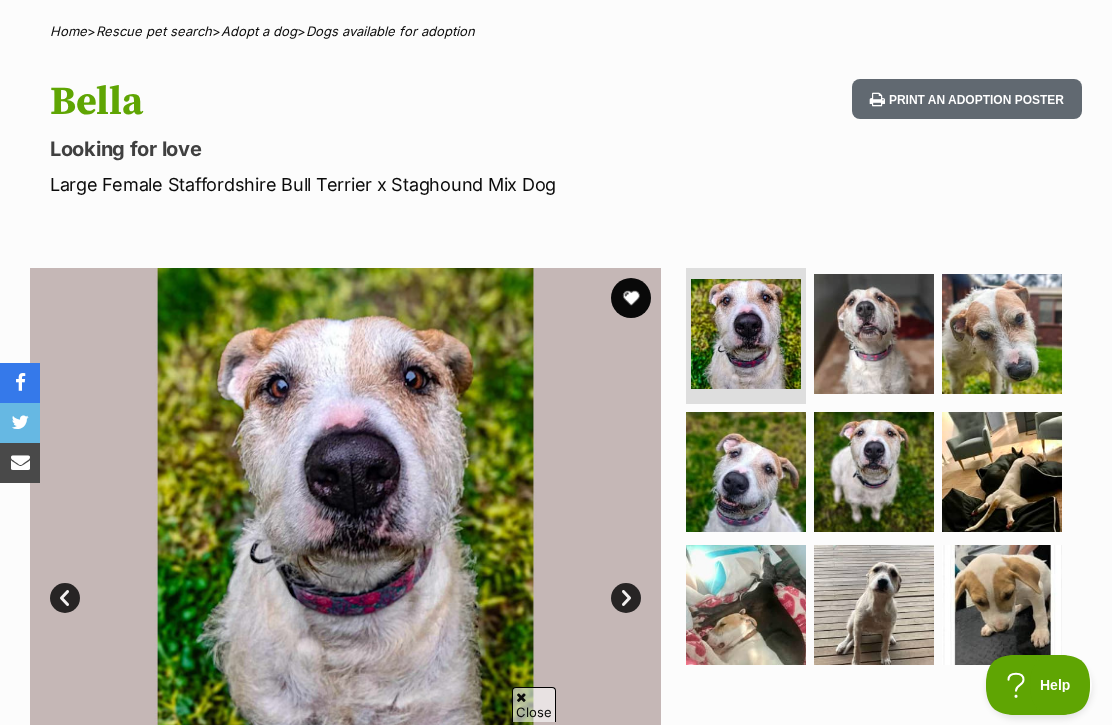 click at bounding box center [1002, 472] 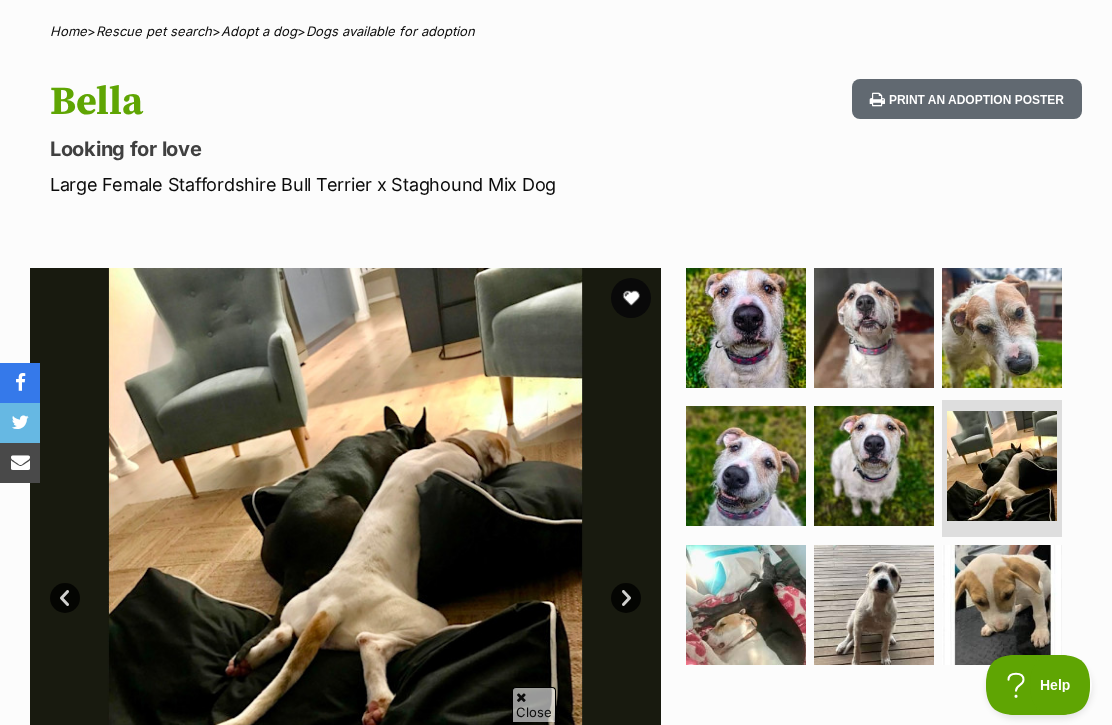 scroll, scrollTop: 0, scrollLeft: 0, axis: both 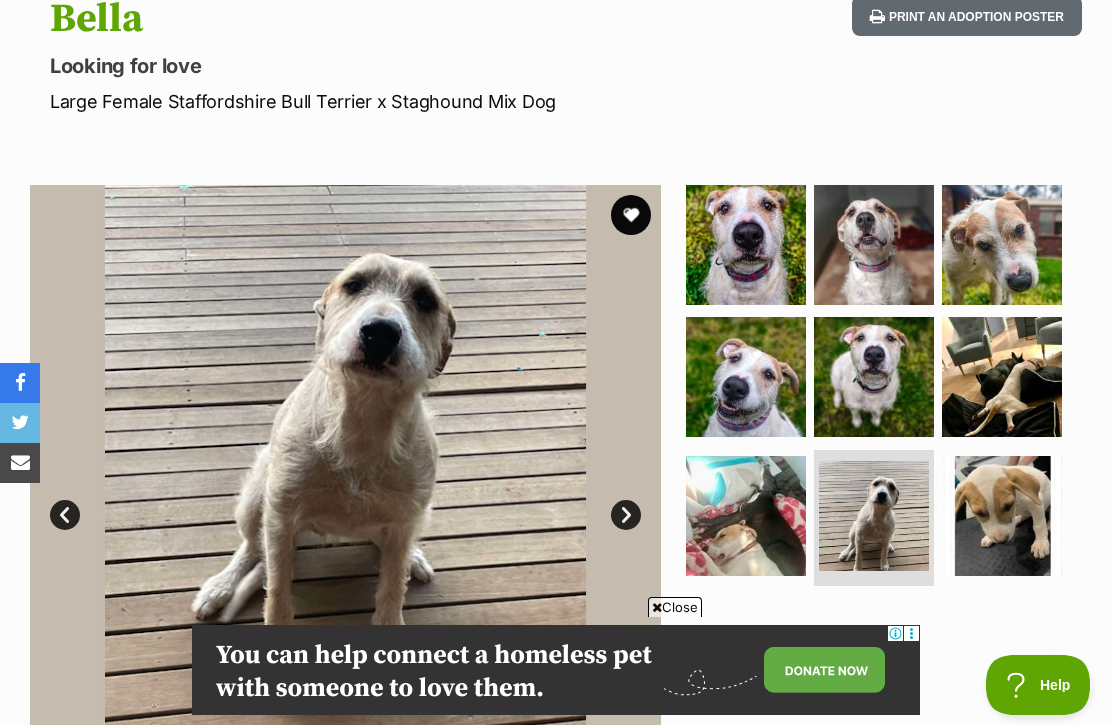 click at bounding box center [746, 516] 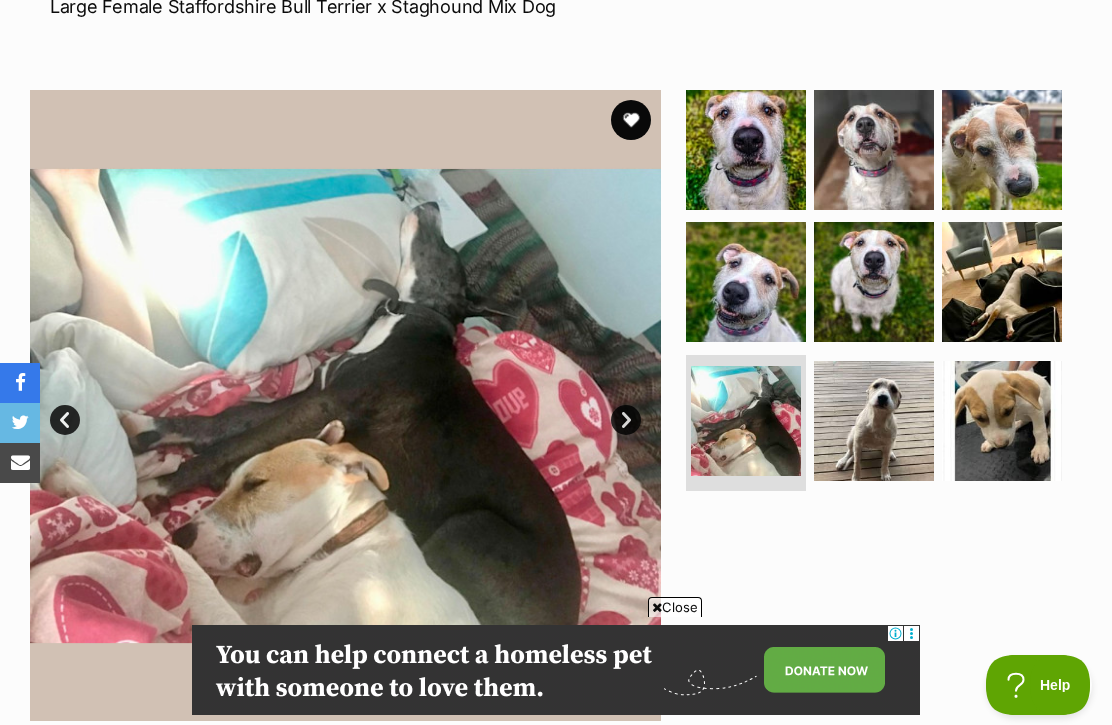 scroll, scrollTop: 329, scrollLeft: 0, axis: vertical 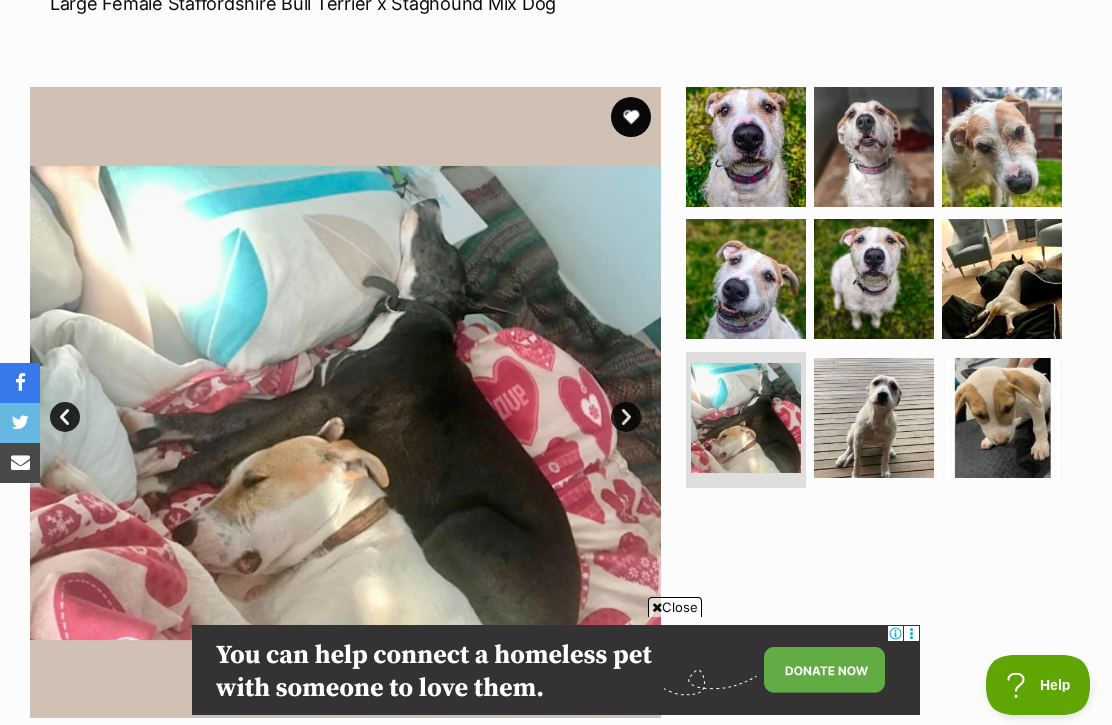 click at bounding box center (1002, 279) 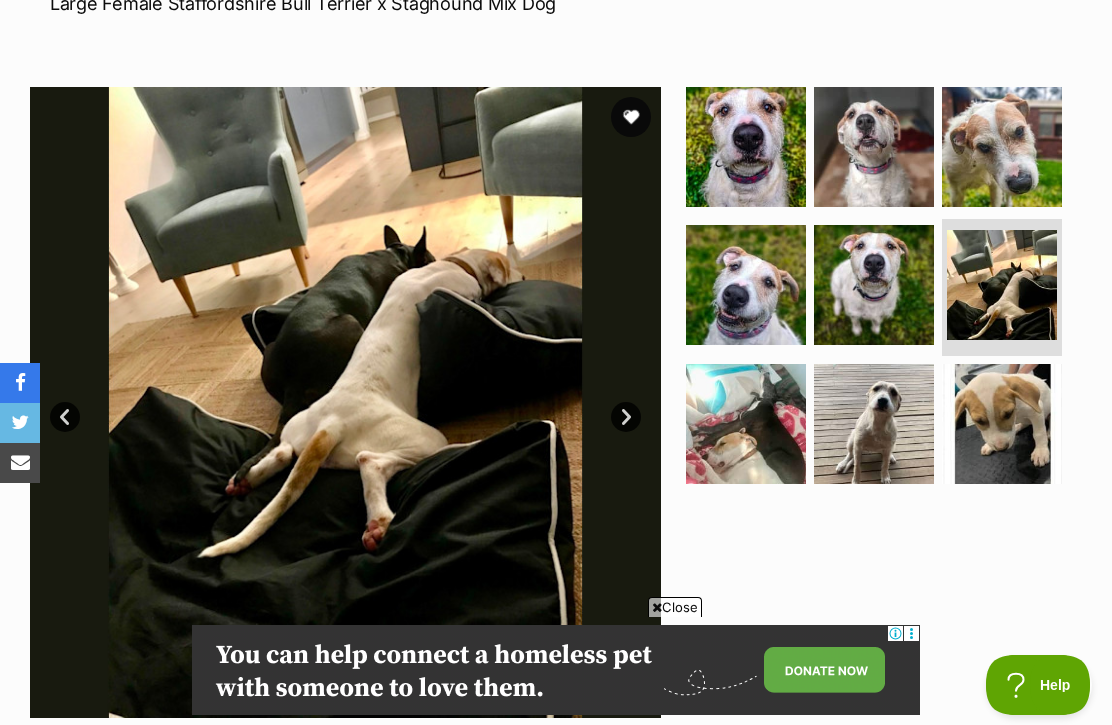 click at bounding box center (874, 147) 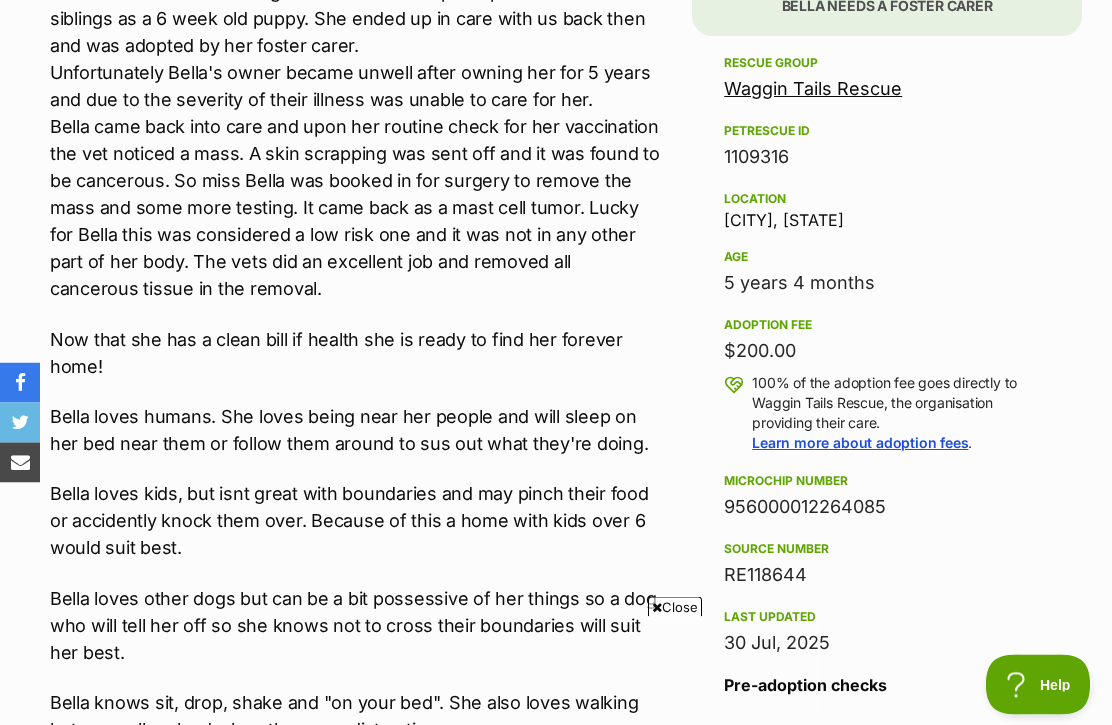 scroll, scrollTop: 1241, scrollLeft: 0, axis: vertical 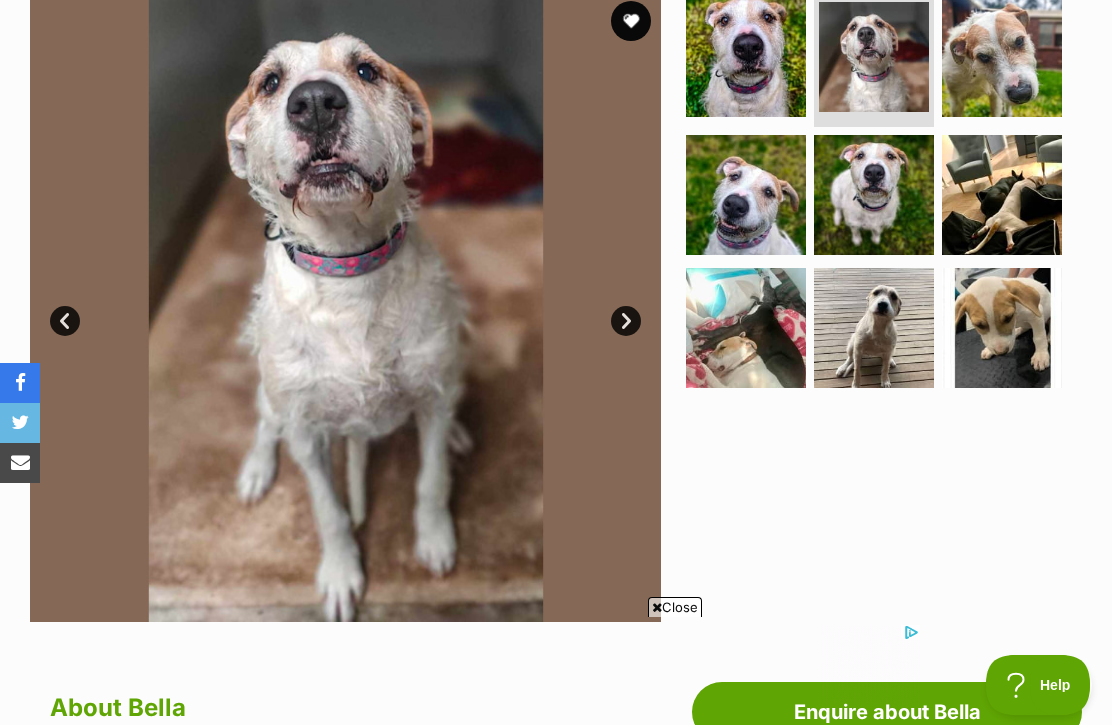 click on "Next" at bounding box center [626, 321] 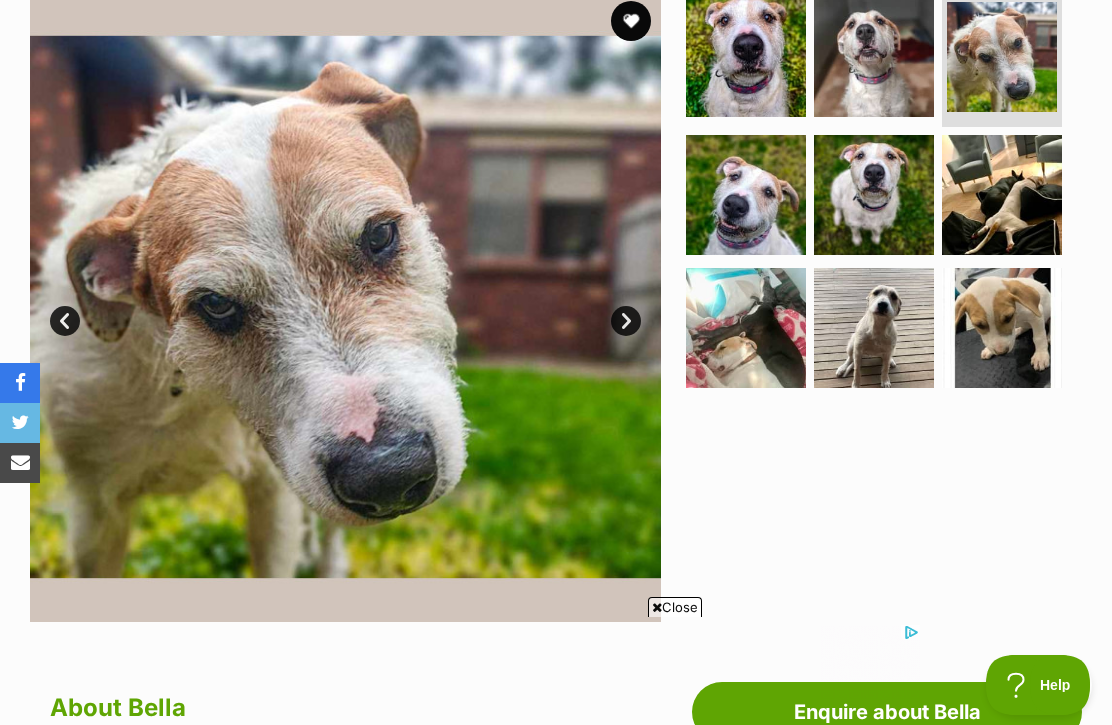 click on "Next" at bounding box center (626, 321) 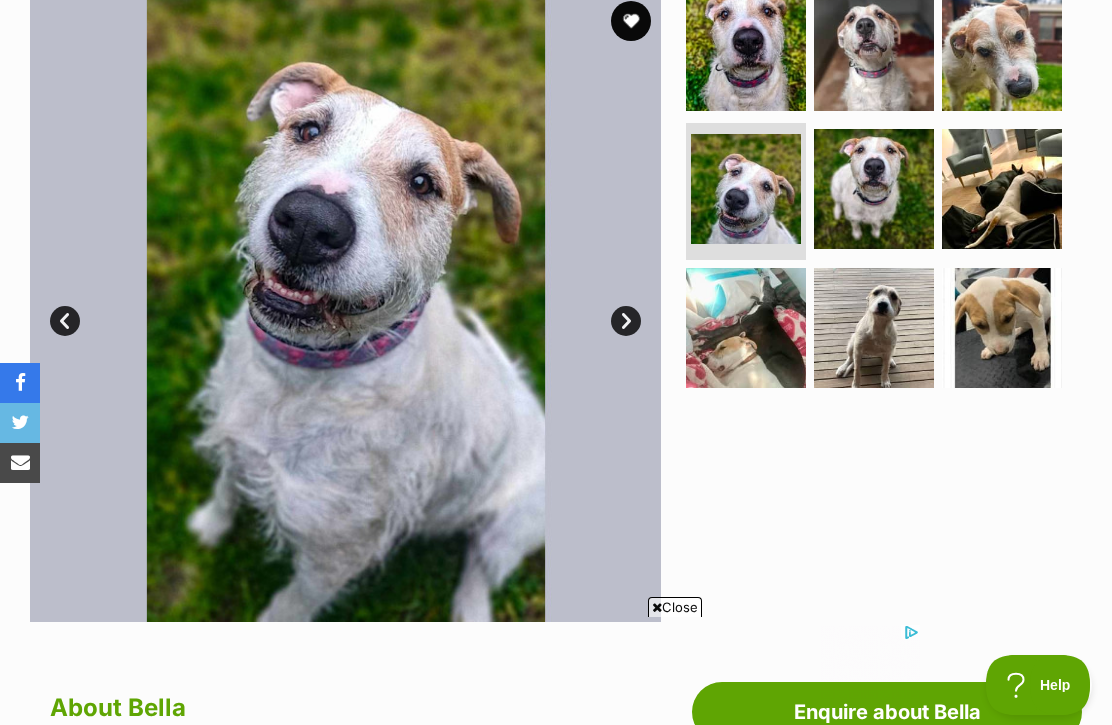 click on "Next" at bounding box center (626, 321) 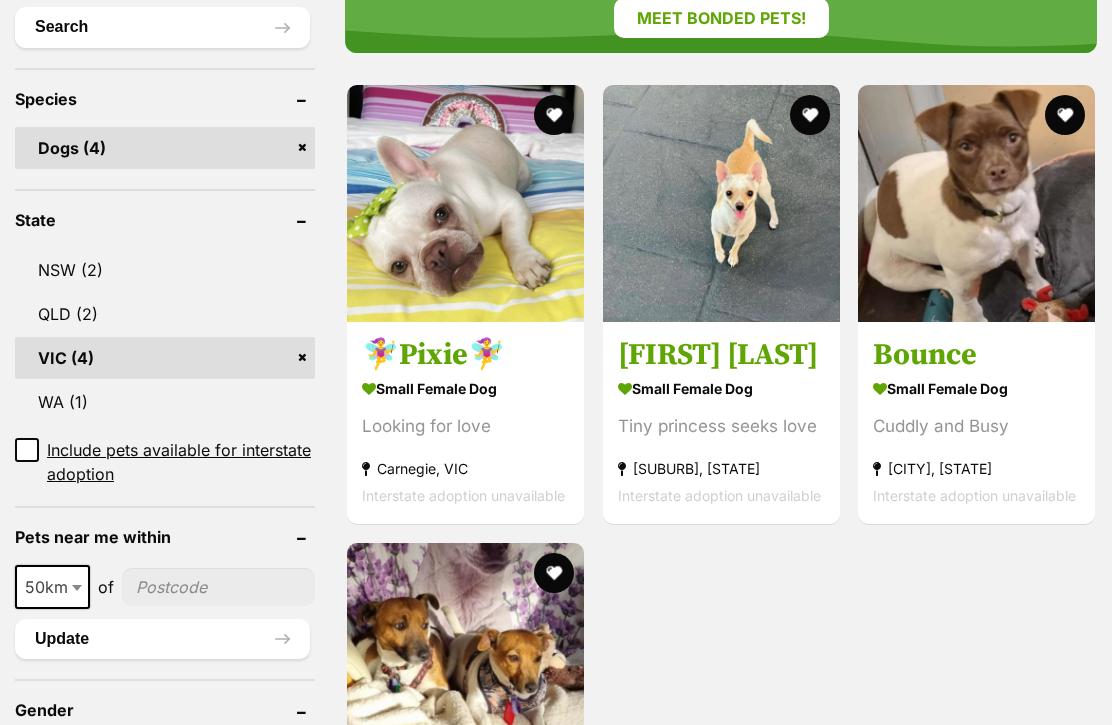 scroll, scrollTop: 0, scrollLeft: 0, axis: both 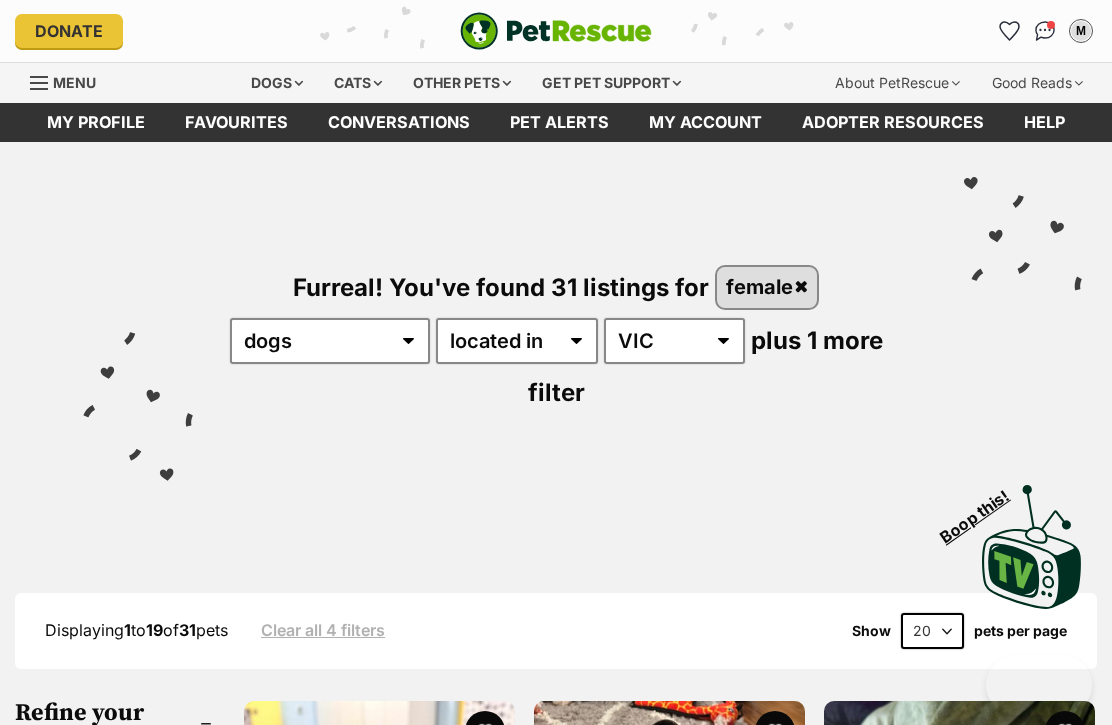 click 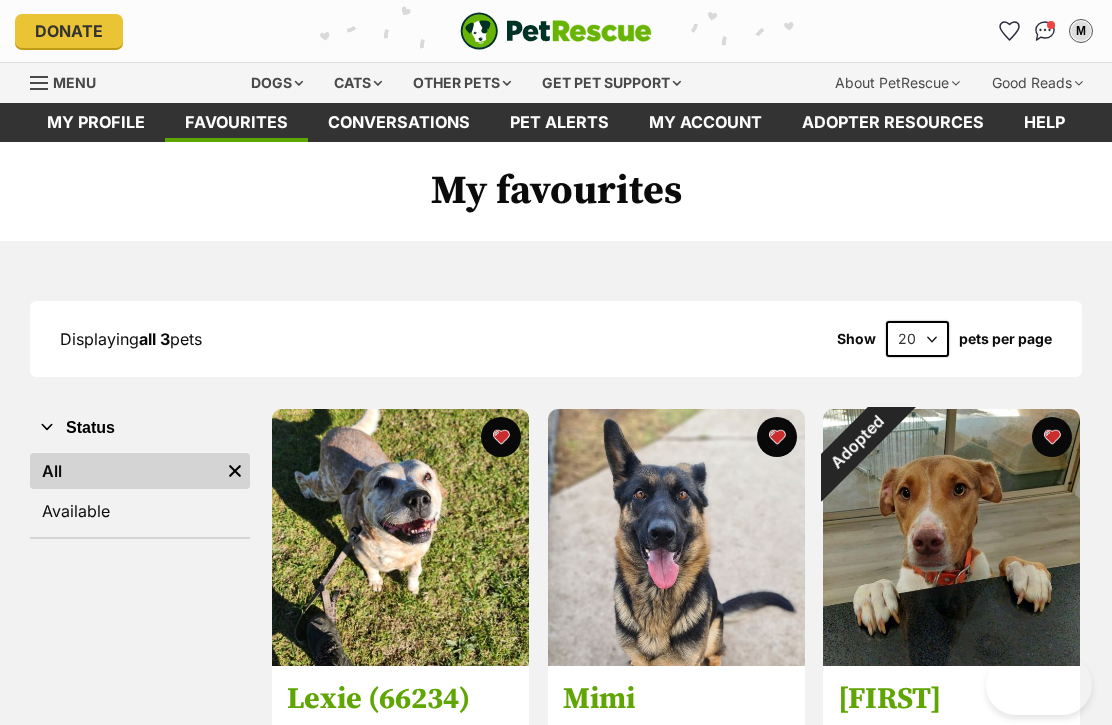 scroll, scrollTop: 0, scrollLeft: 0, axis: both 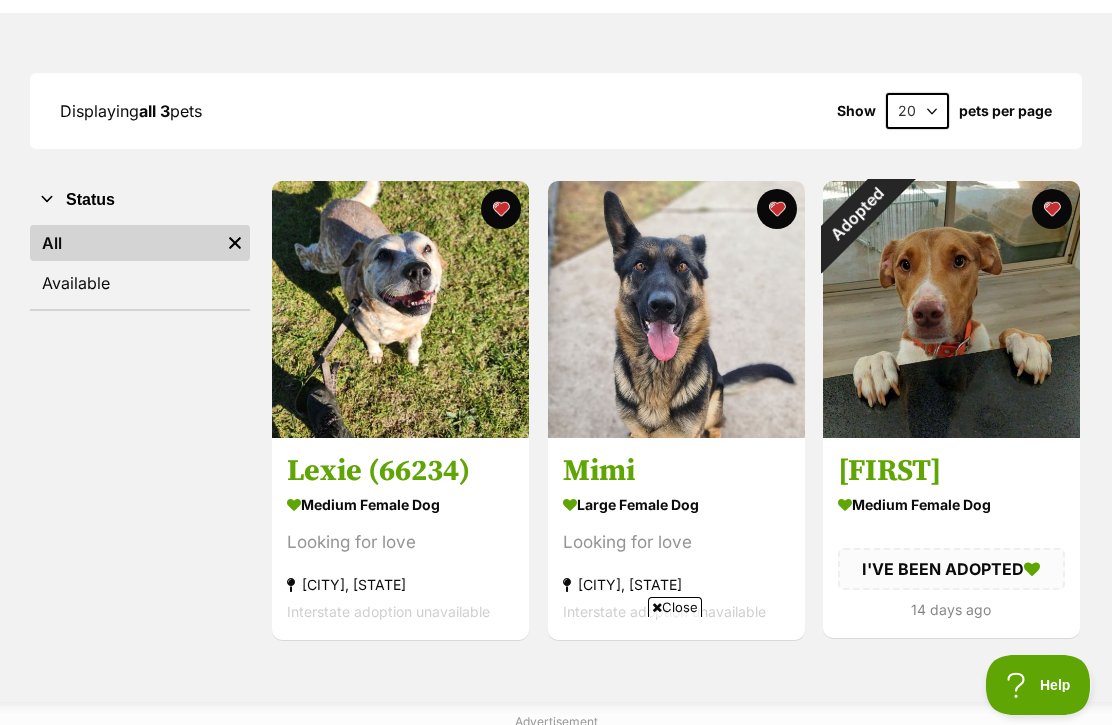click on "Adopted" at bounding box center (856, 214) 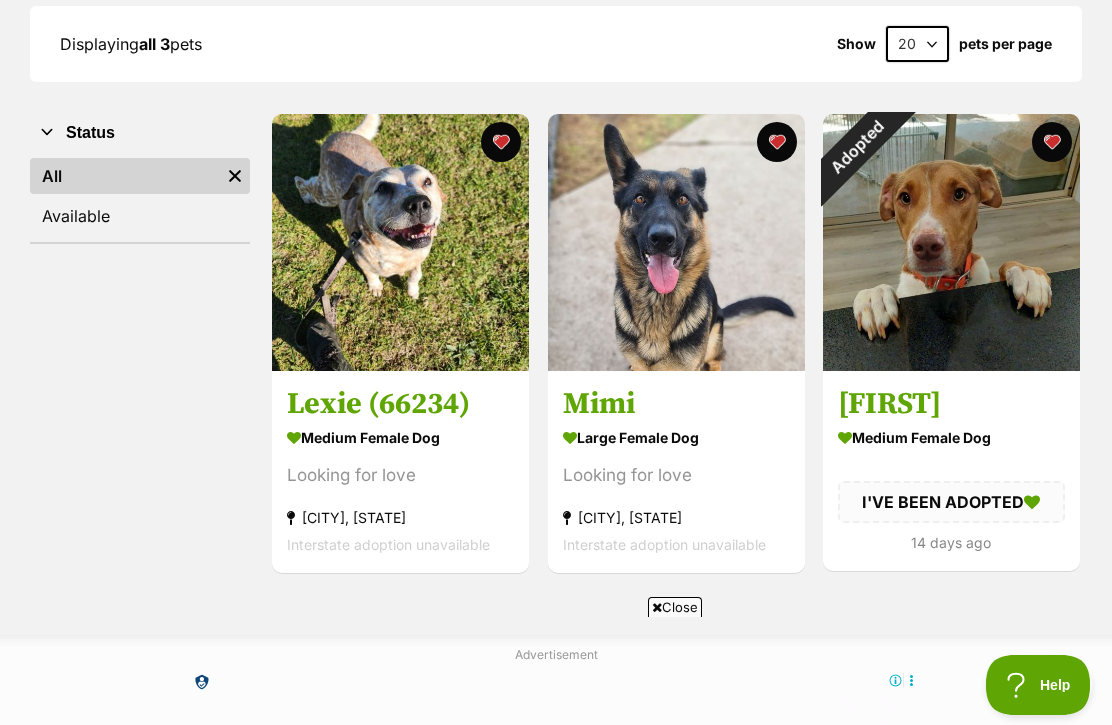 click at bounding box center (1052, 142) 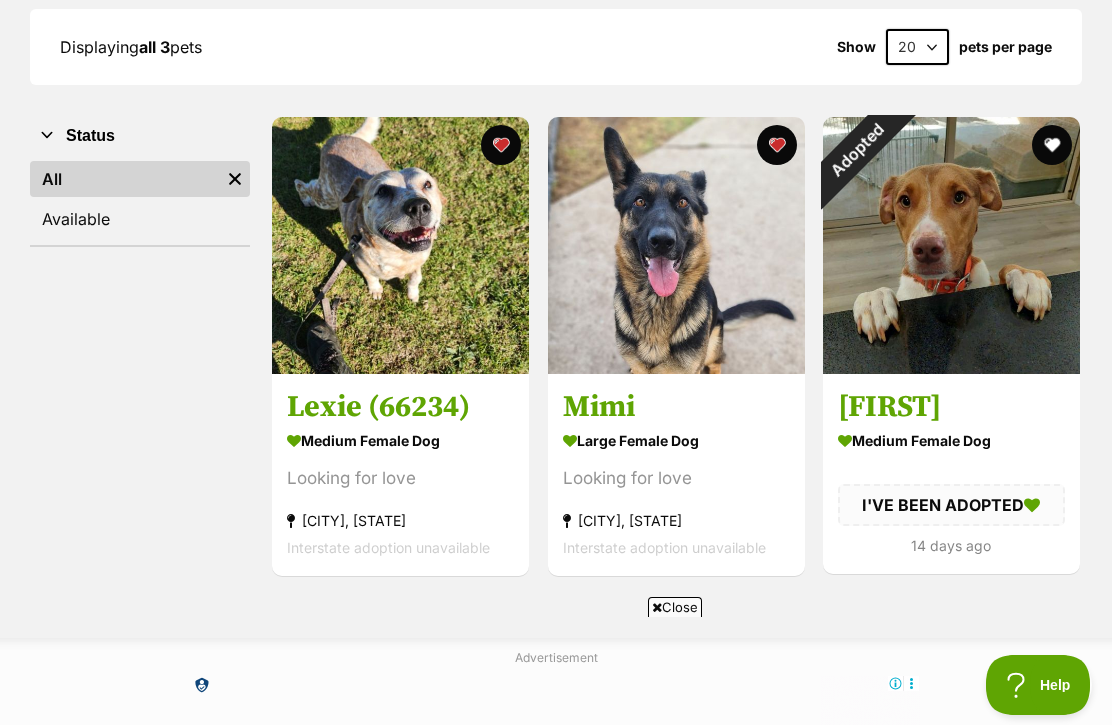 scroll, scrollTop: 288, scrollLeft: 0, axis: vertical 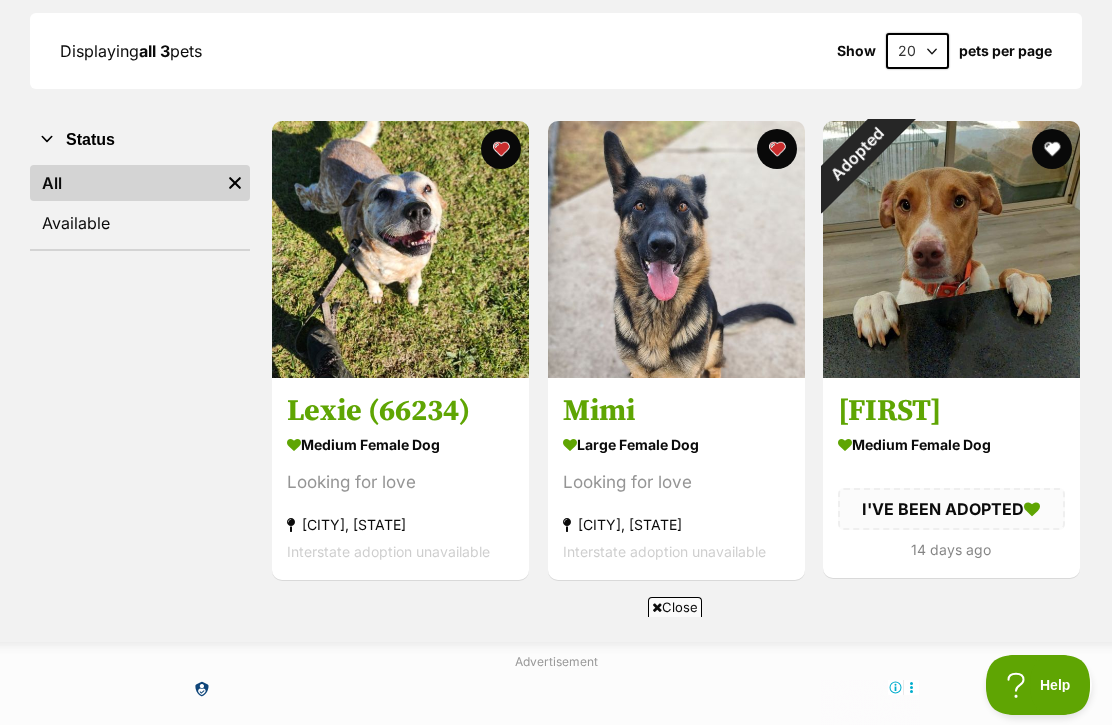 click at bounding box center [400, 249] 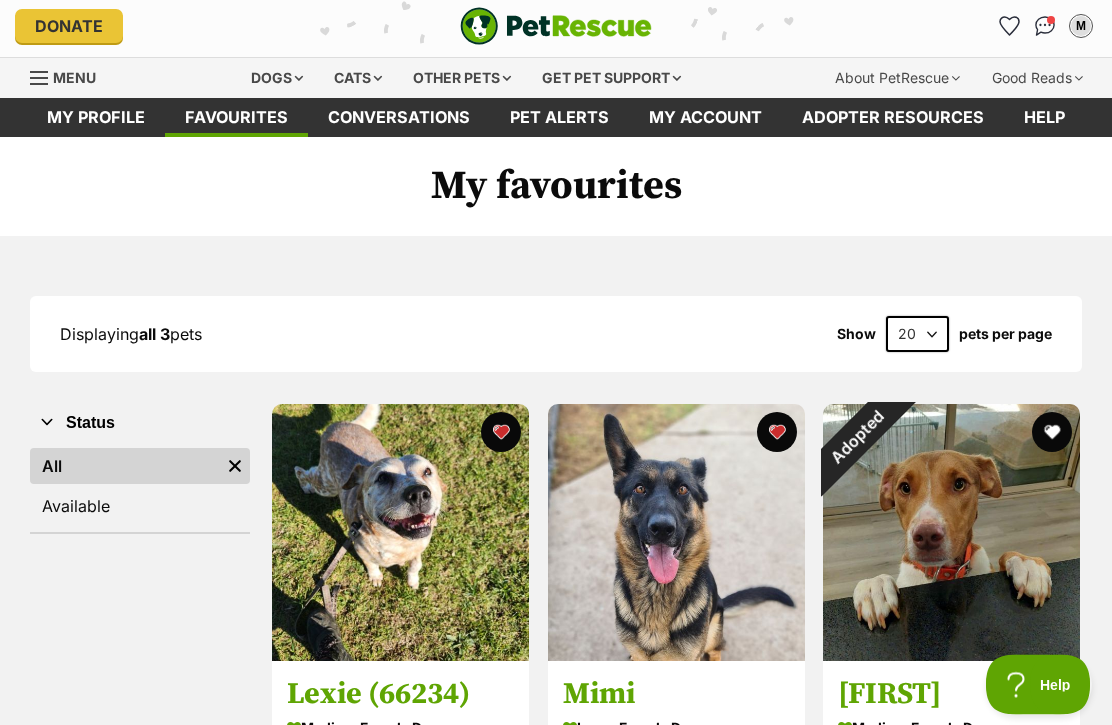 scroll, scrollTop: 0, scrollLeft: 0, axis: both 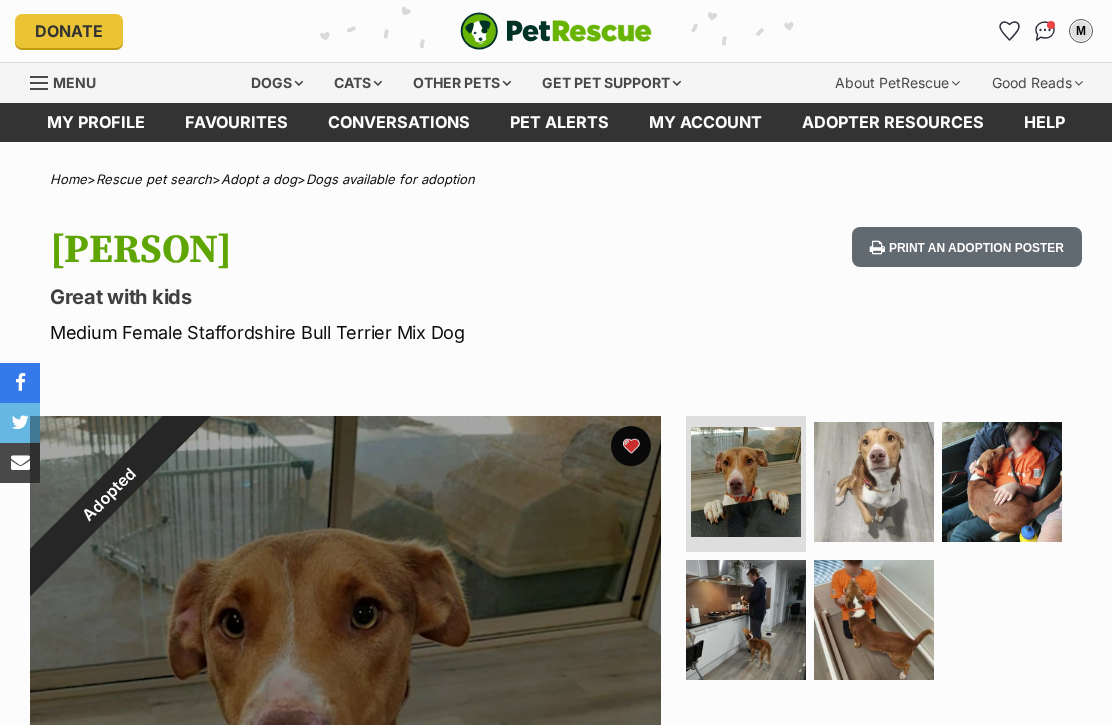click at bounding box center [631, 446] 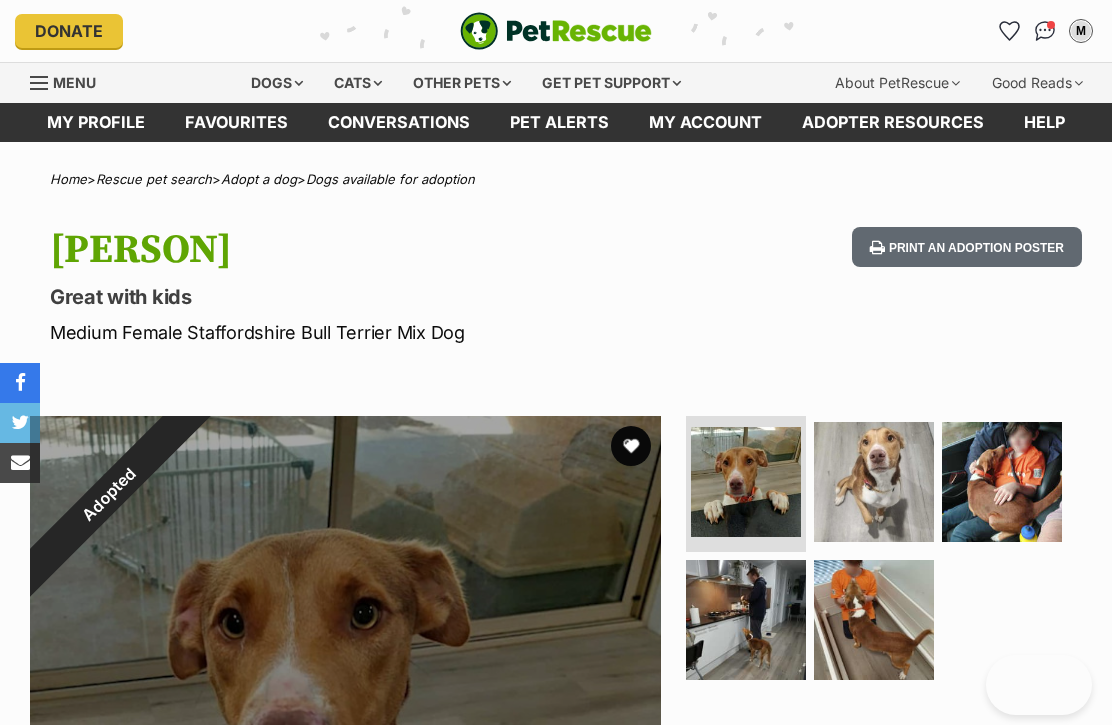 click at bounding box center (631, 446) 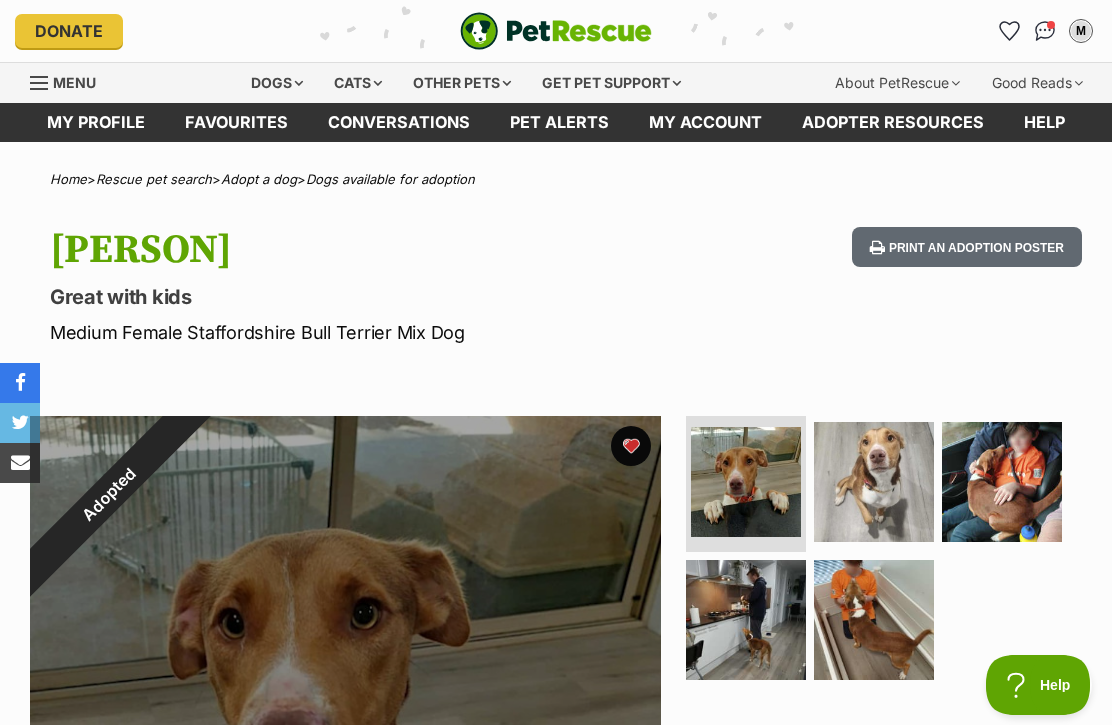 scroll, scrollTop: 0, scrollLeft: 0, axis: both 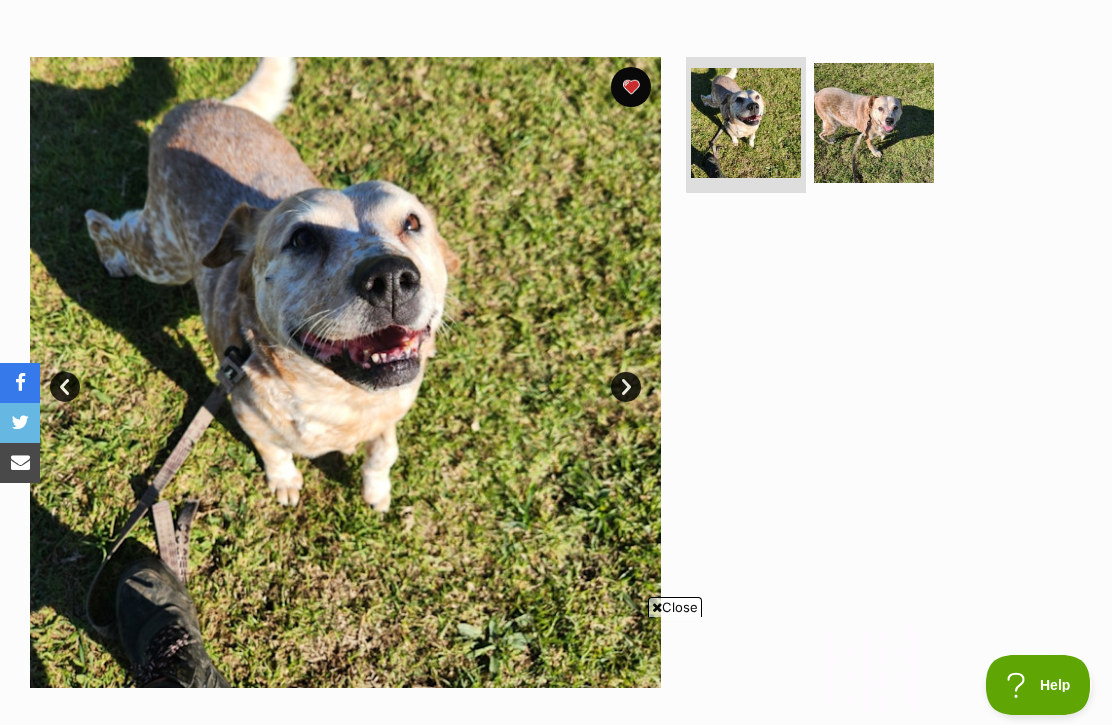click at bounding box center [874, 123] 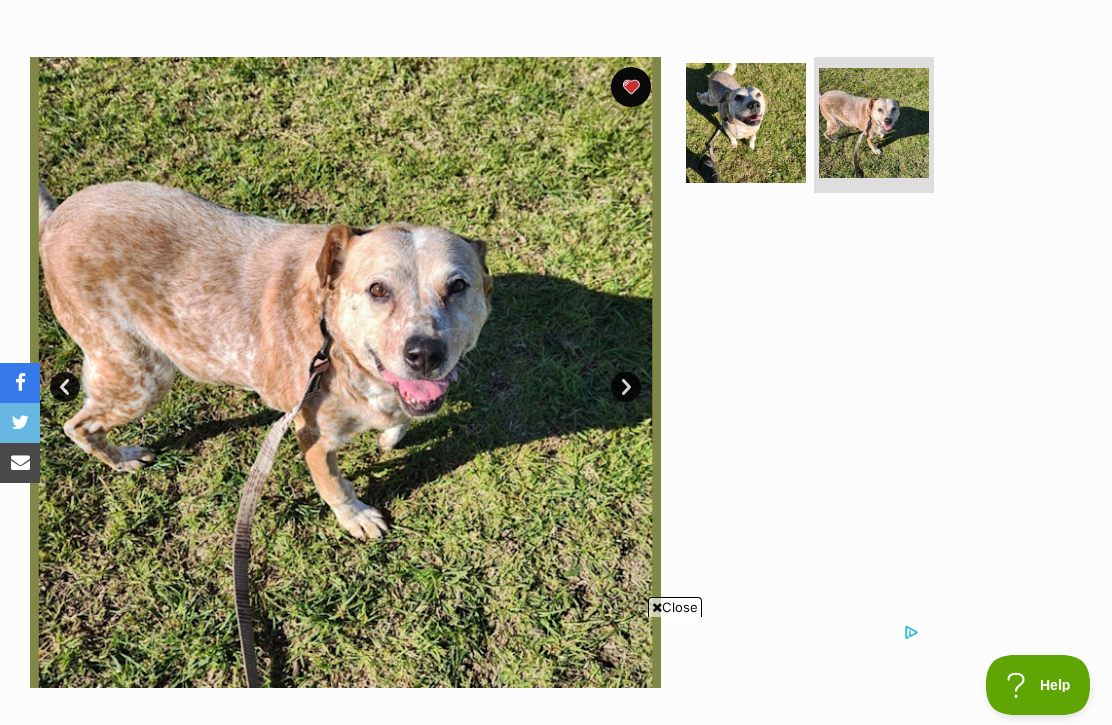 scroll, scrollTop: 0, scrollLeft: 0, axis: both 